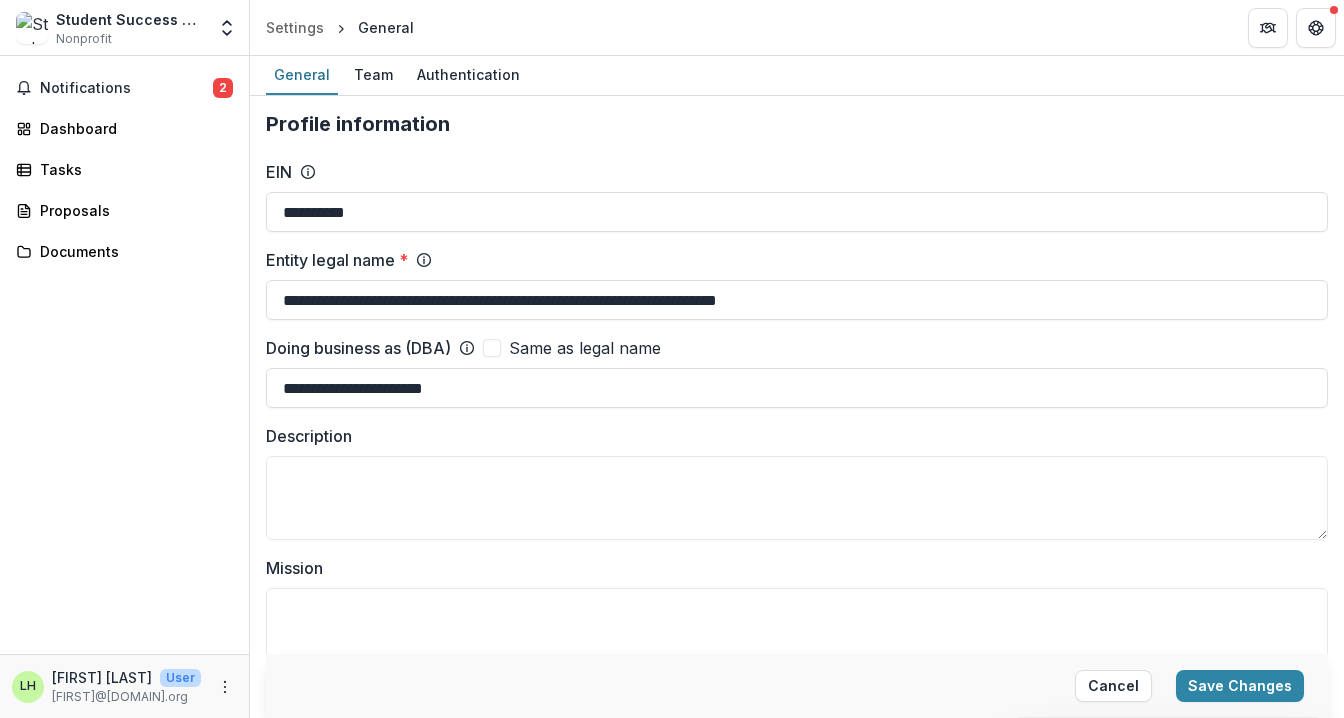 scroll, scrollTop: 0, scrollLeft: 0, axis: both 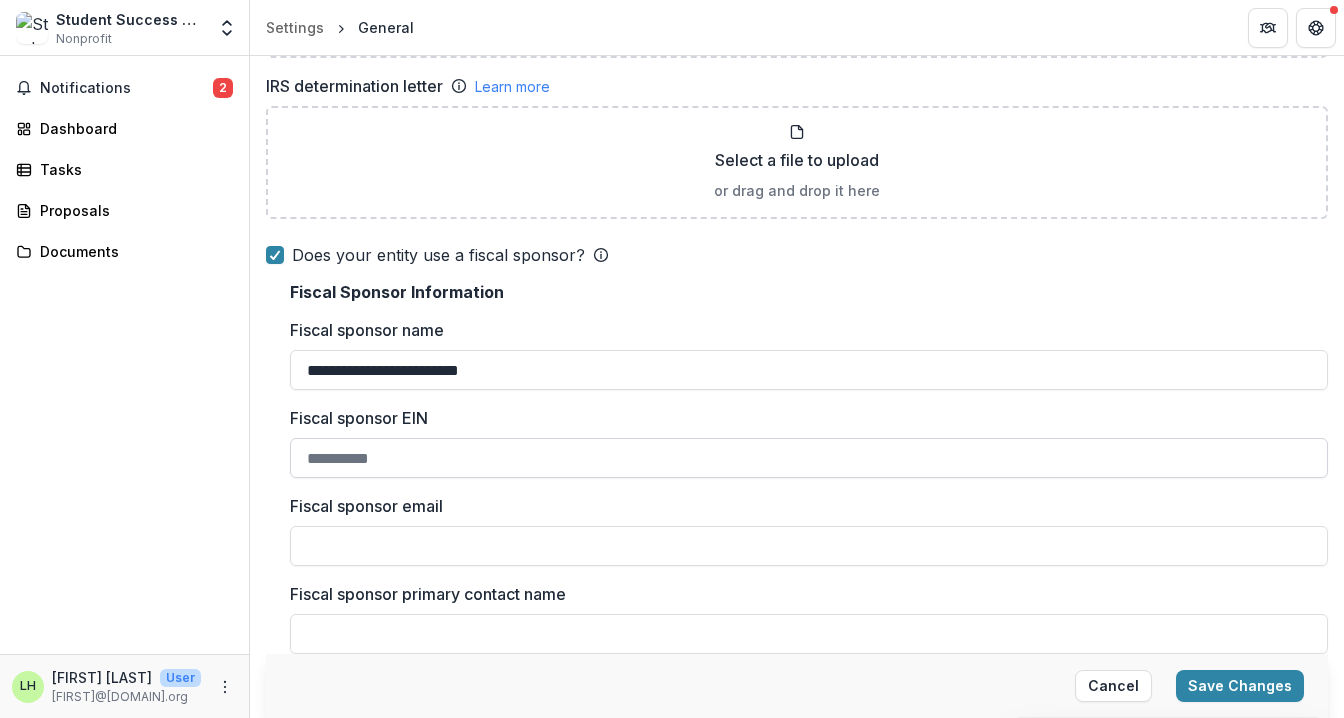 click on "Fiscal sponsor EIN" at bounding box center (809, 458) 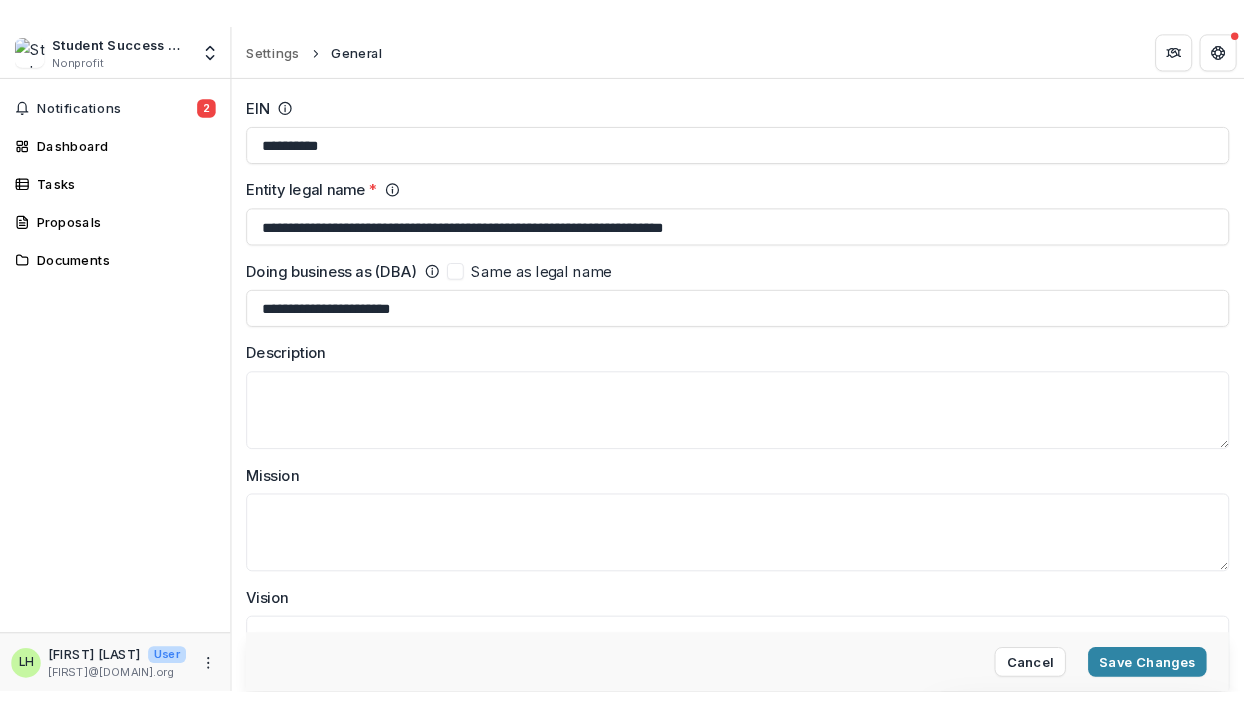 scroll, scrollTop: 0, scrollLeft: 0, axis: both 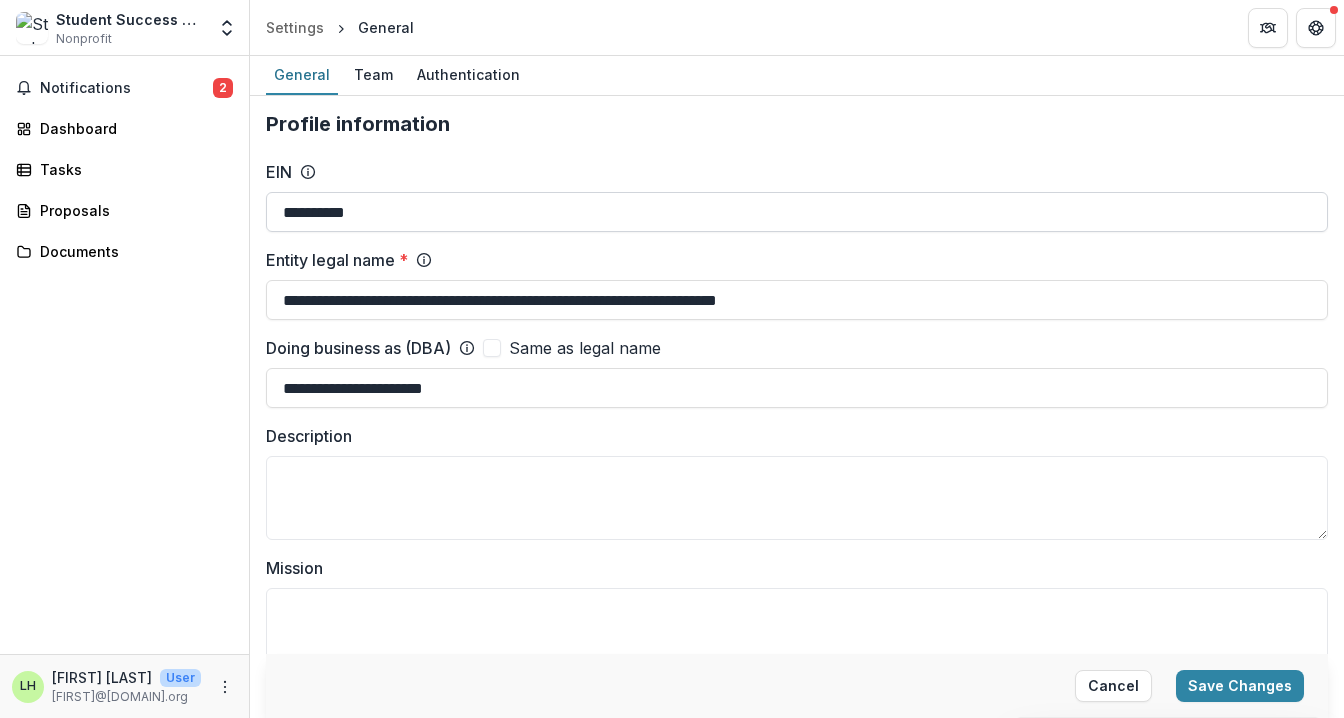 click on "**********" at bounding box center [797, 212] 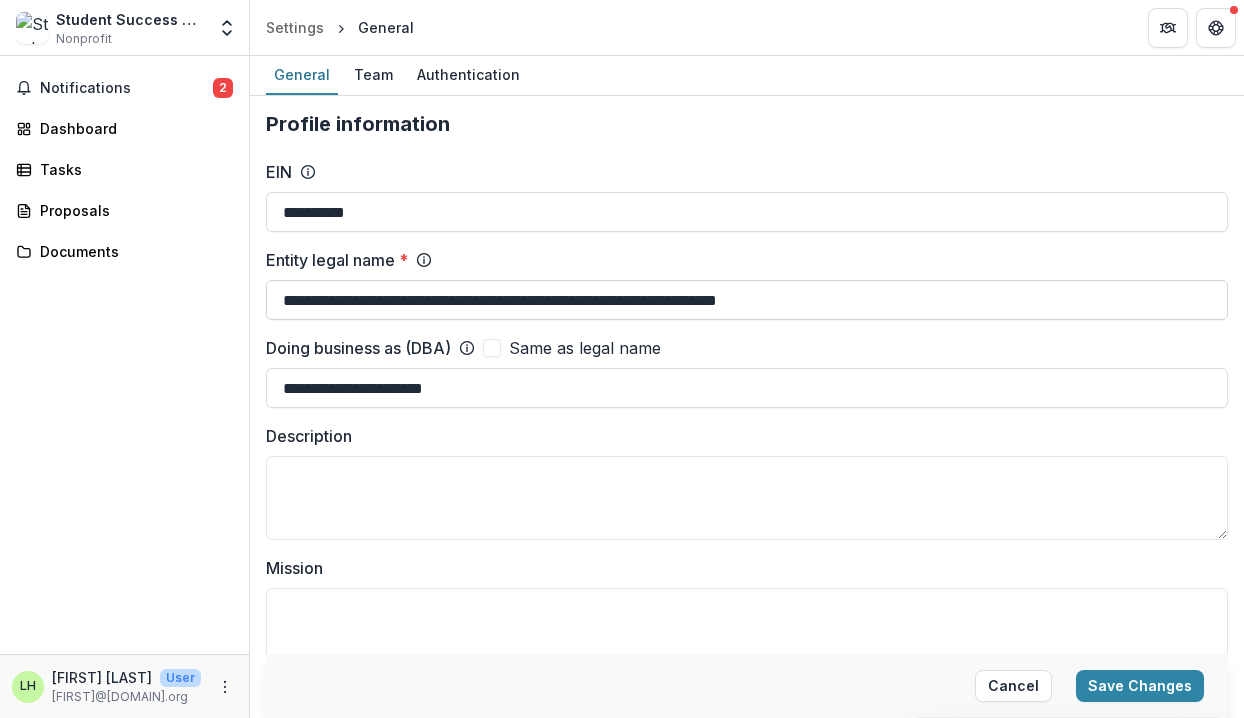 click on "**********" at bounding box center (747, 300) 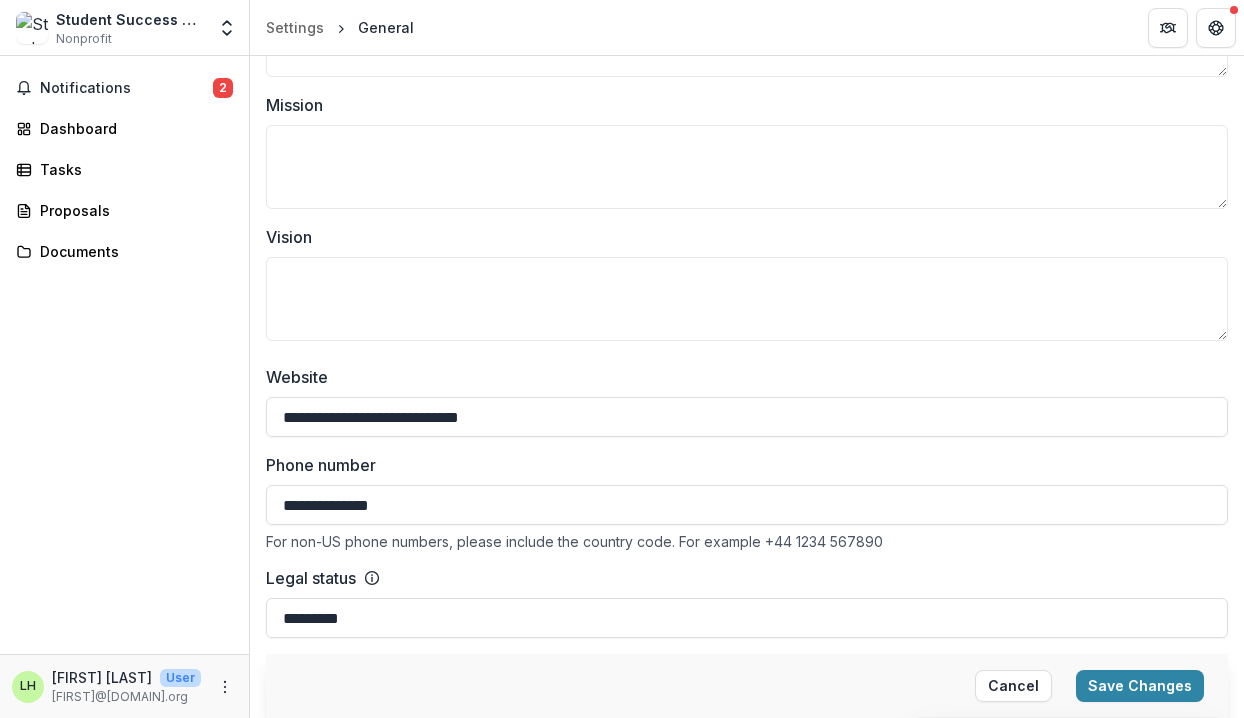 scroll, scrollTop: 544, scrollLeft: 0, axis: vertical 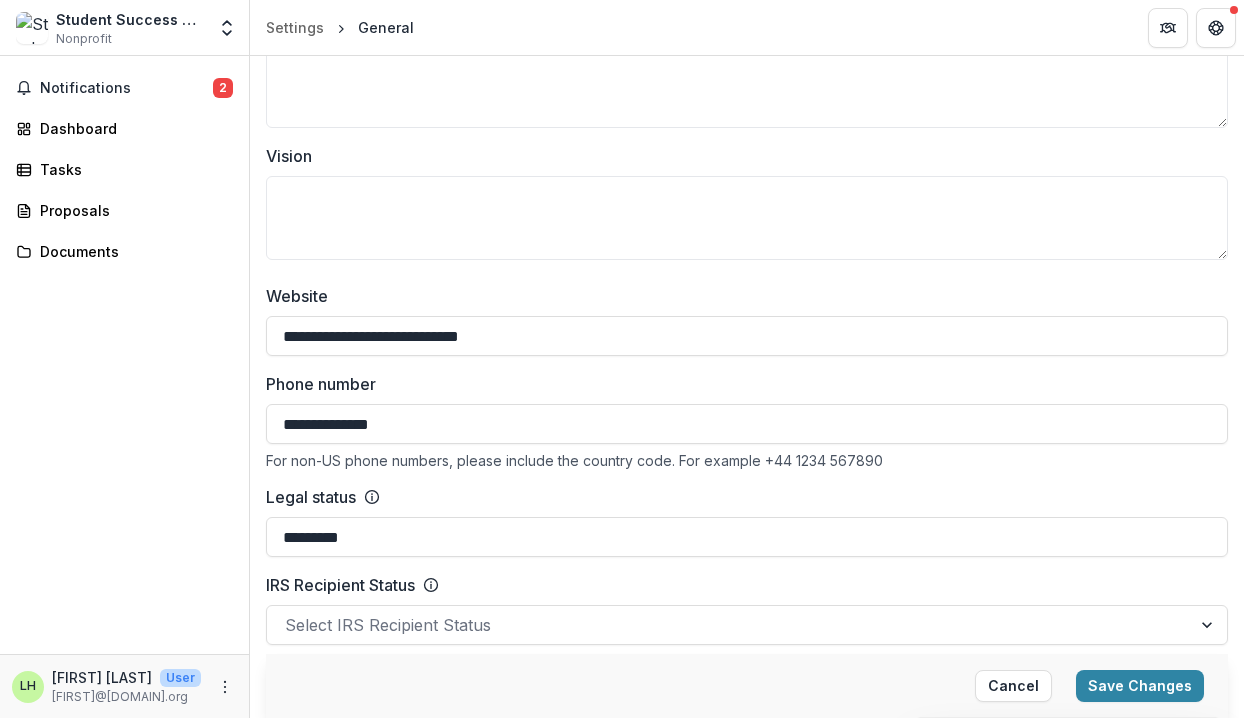 type on "**********" 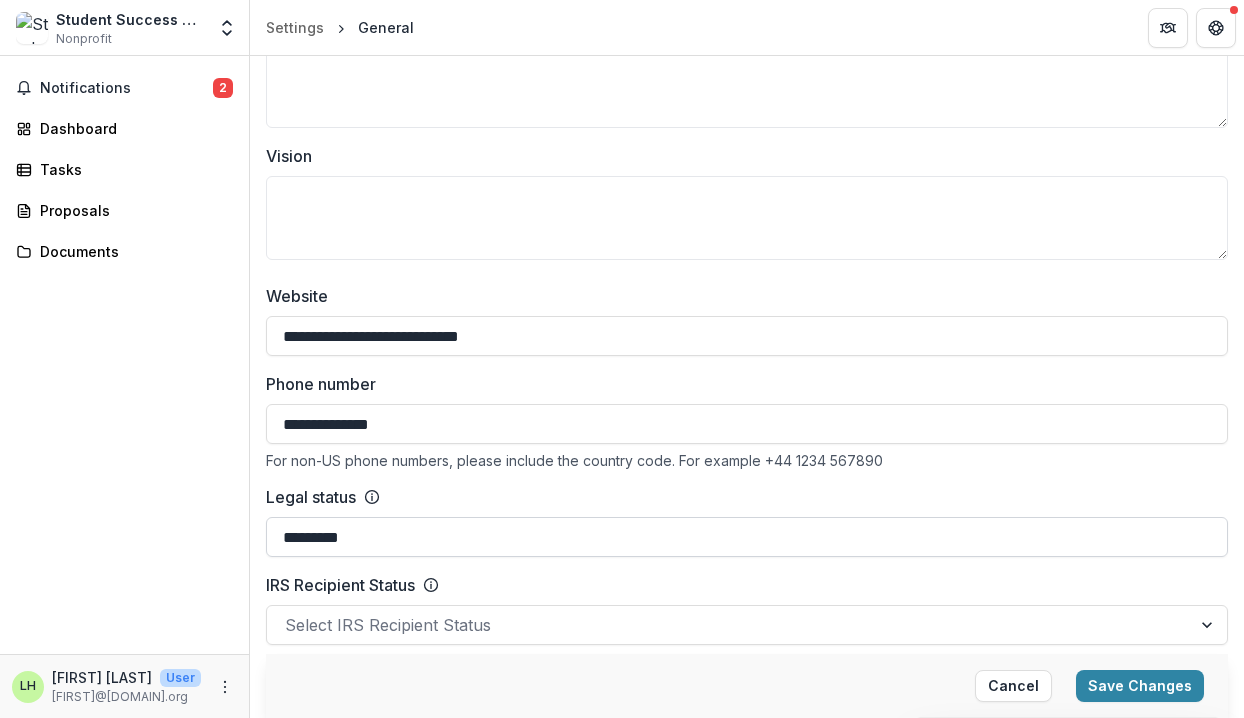 click on "*********" at bounding box center (747, 537) 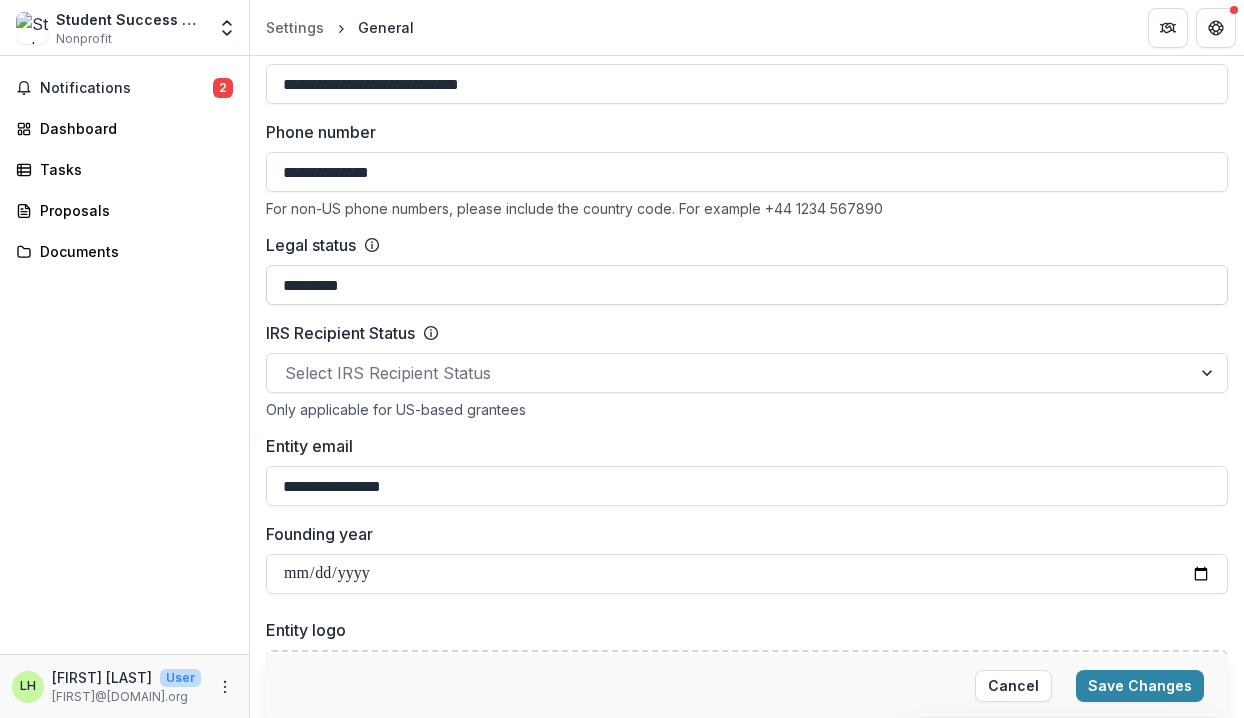scroll, scrollTop: 799, scrollLeft: 0, axis: vertical 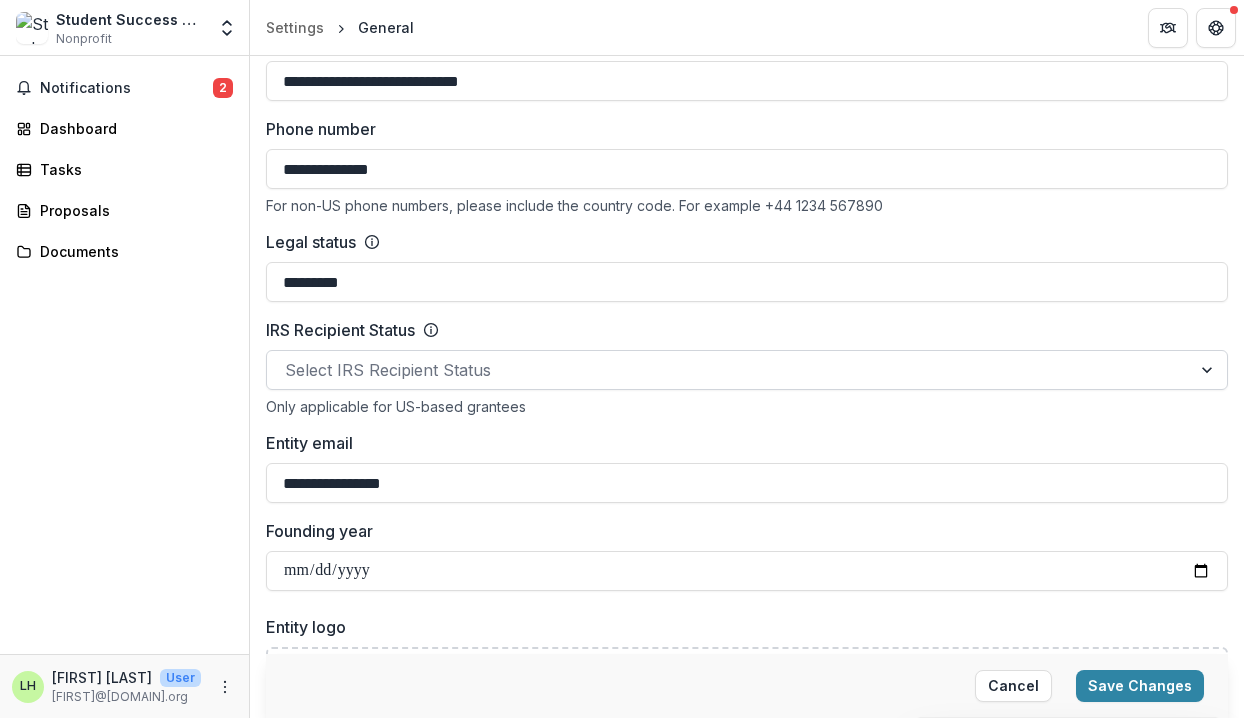click on "Select IRS Recipient Status" at bounding box center [747, 370] 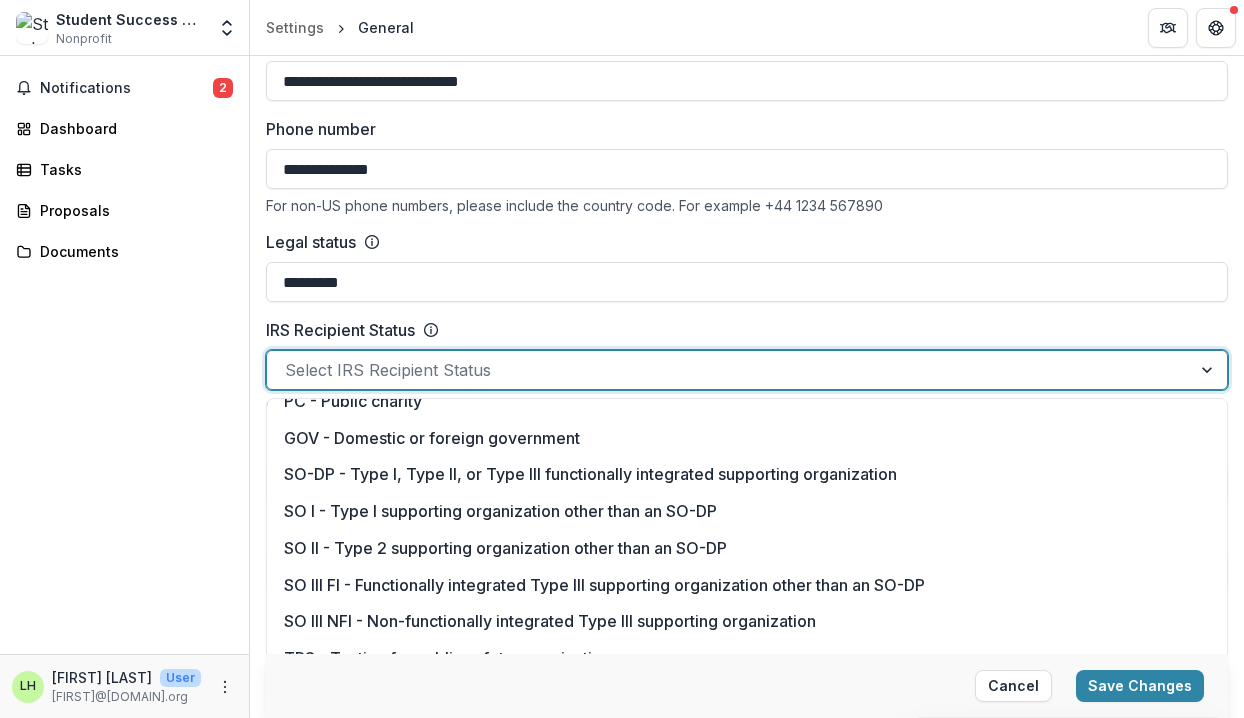 scroll, scrollTop: 188, scrollLeft: 0, axis: vertical 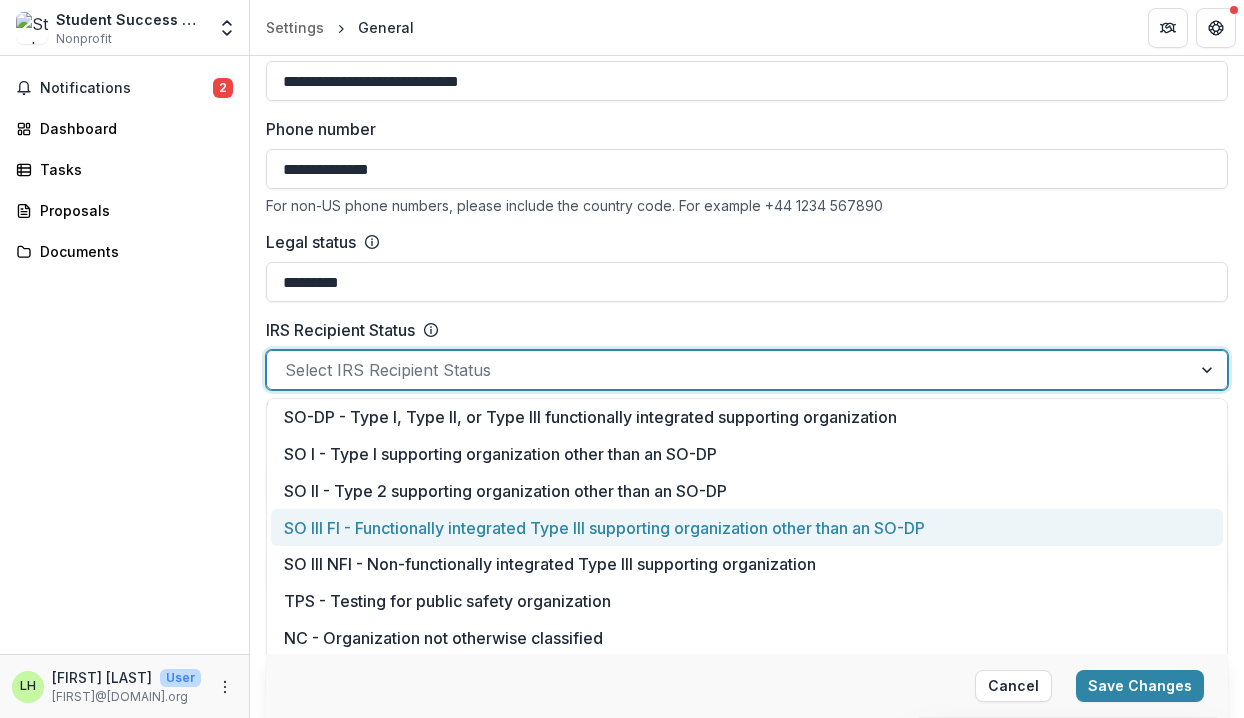 click on "Notifications 2 Dashboard Tasks Proposals Documents" at bounding box center (124, 355) 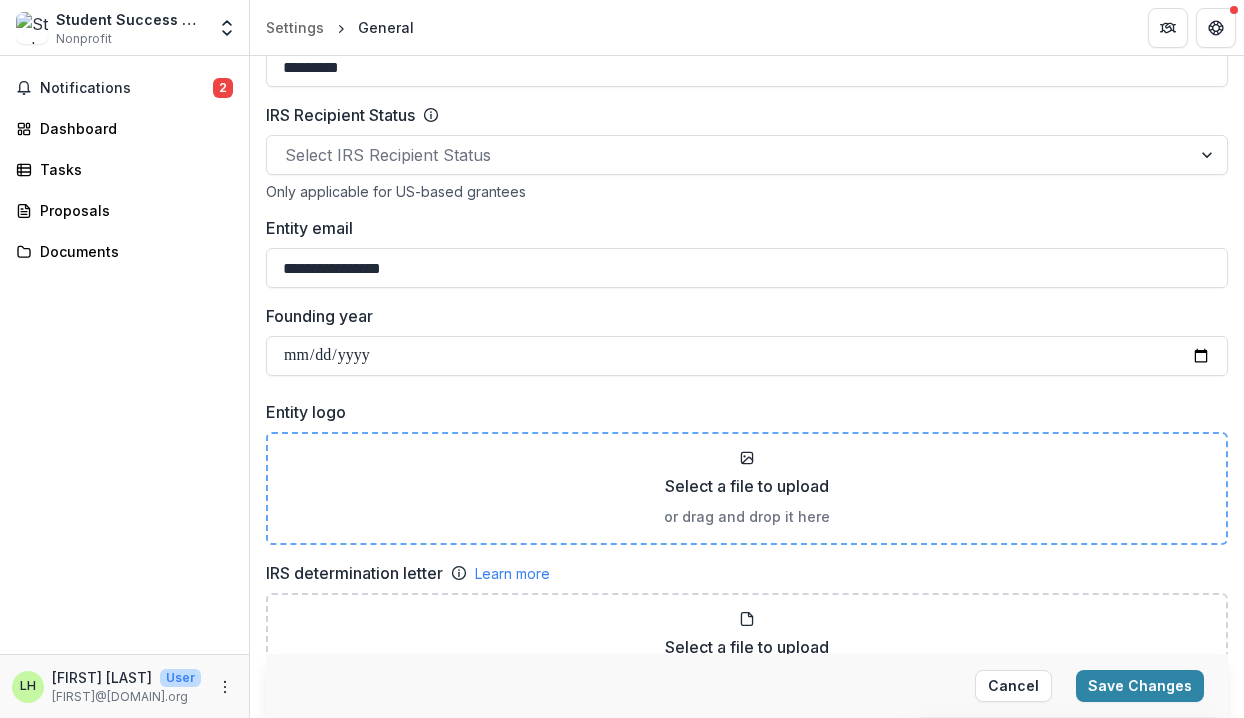scroll, scrollTop: 1266, scrollLeft: 0, axis: vertical 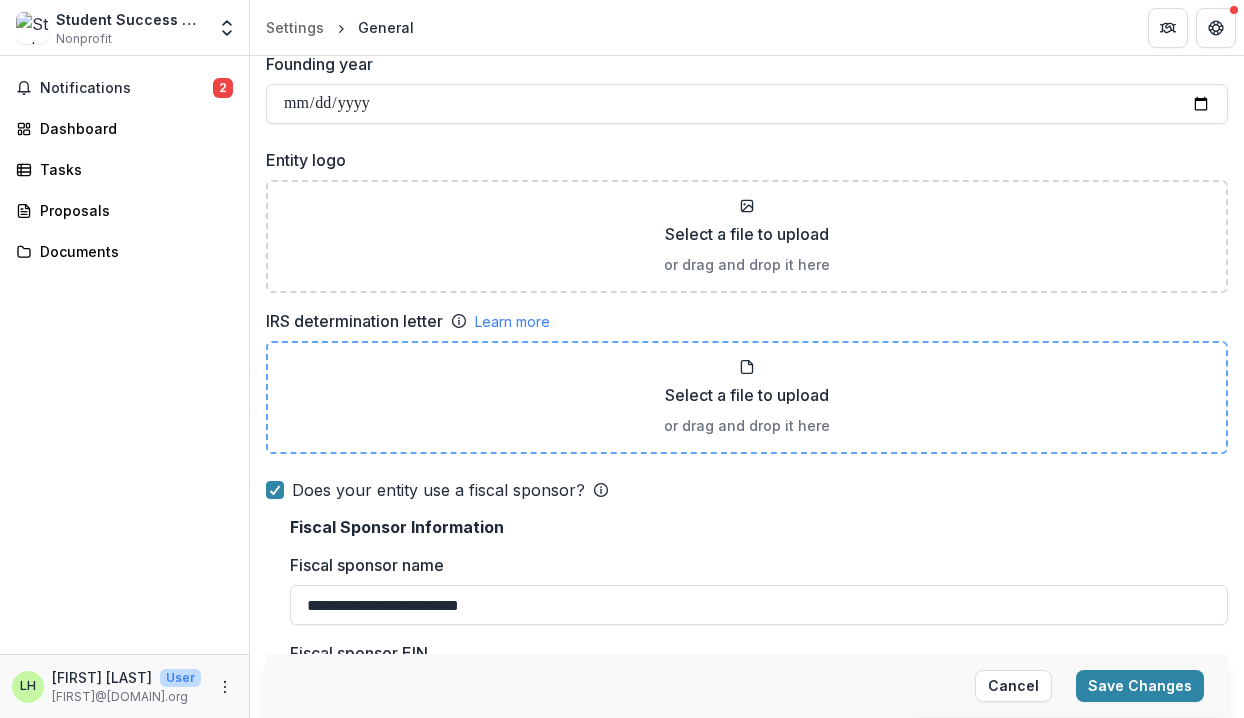 click on "Select a file to upload or drag and drop it here" at bounding box center (747, 397) 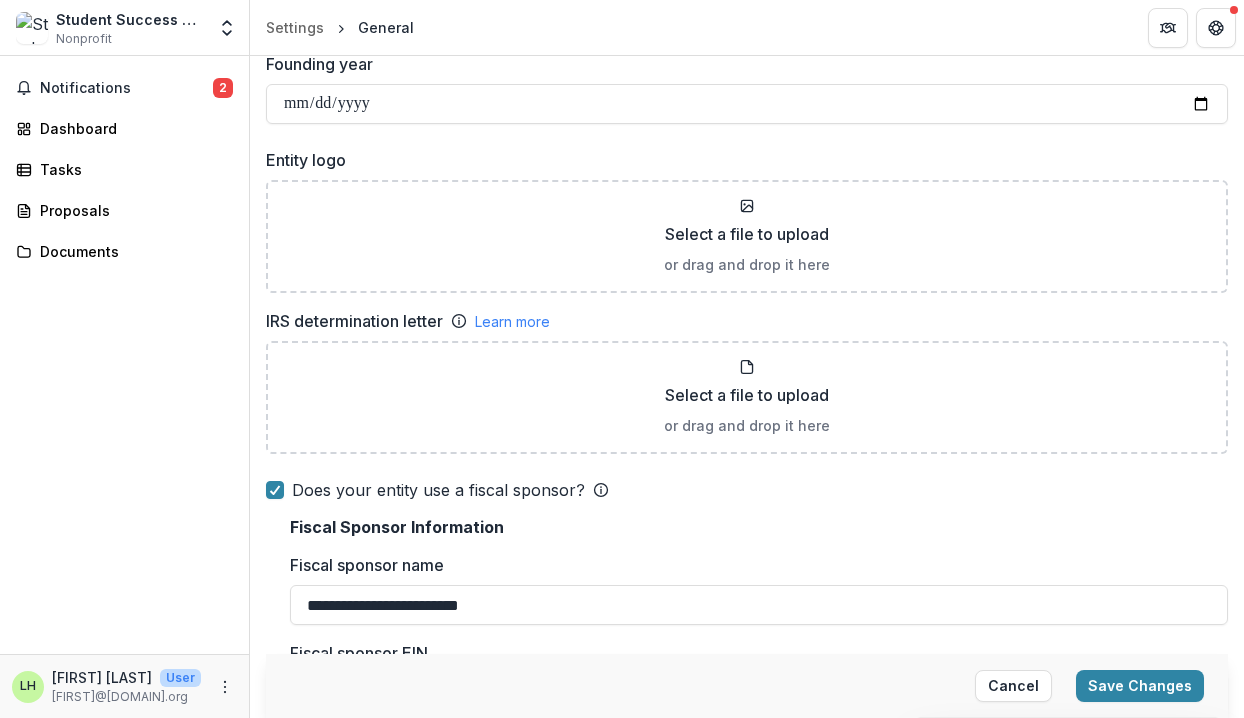 type on "**********" 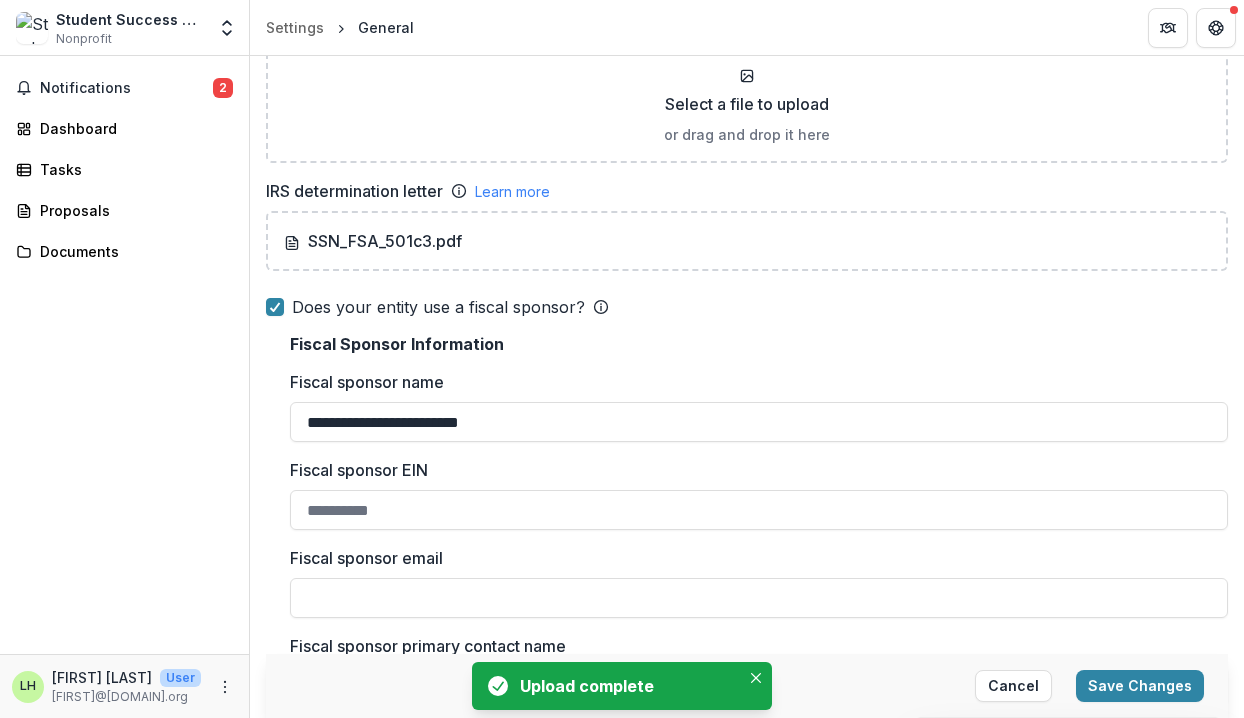 scroll, scrollTop: 1539, scrollLeft: 0, axis: vertical 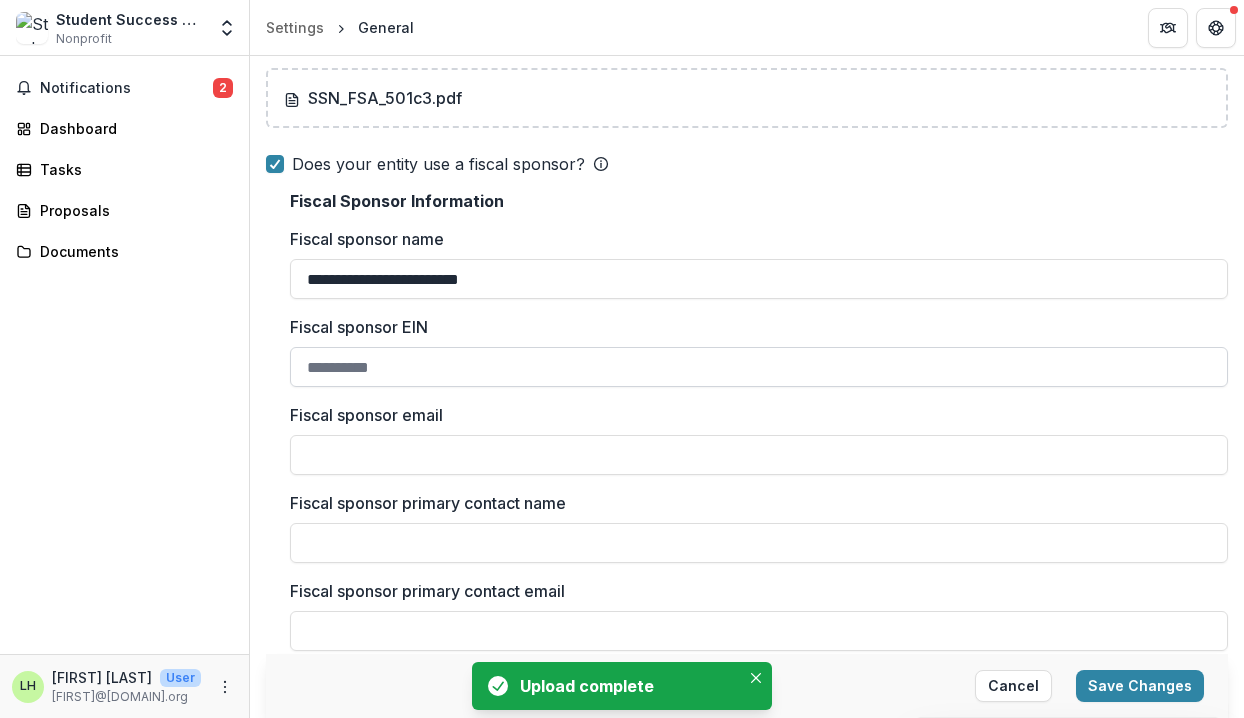 click on "Fiscal sponsor EIN" at bounding box center [759, 367] 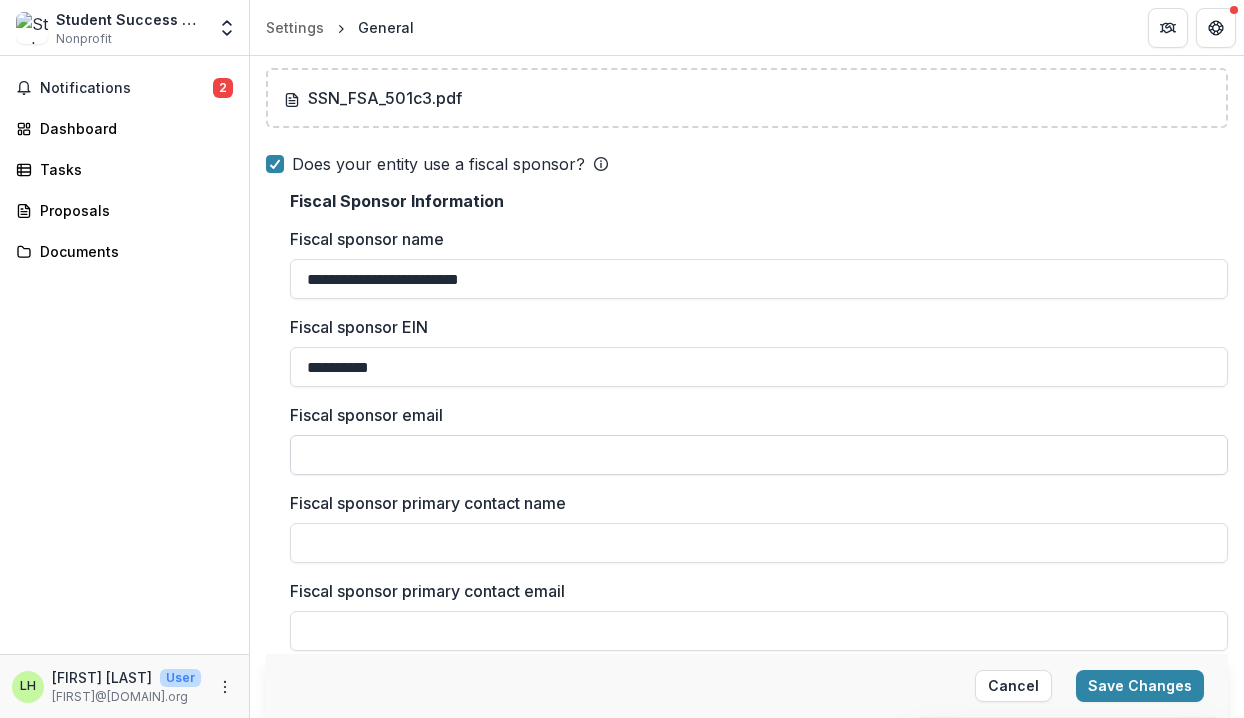 type on "**********" 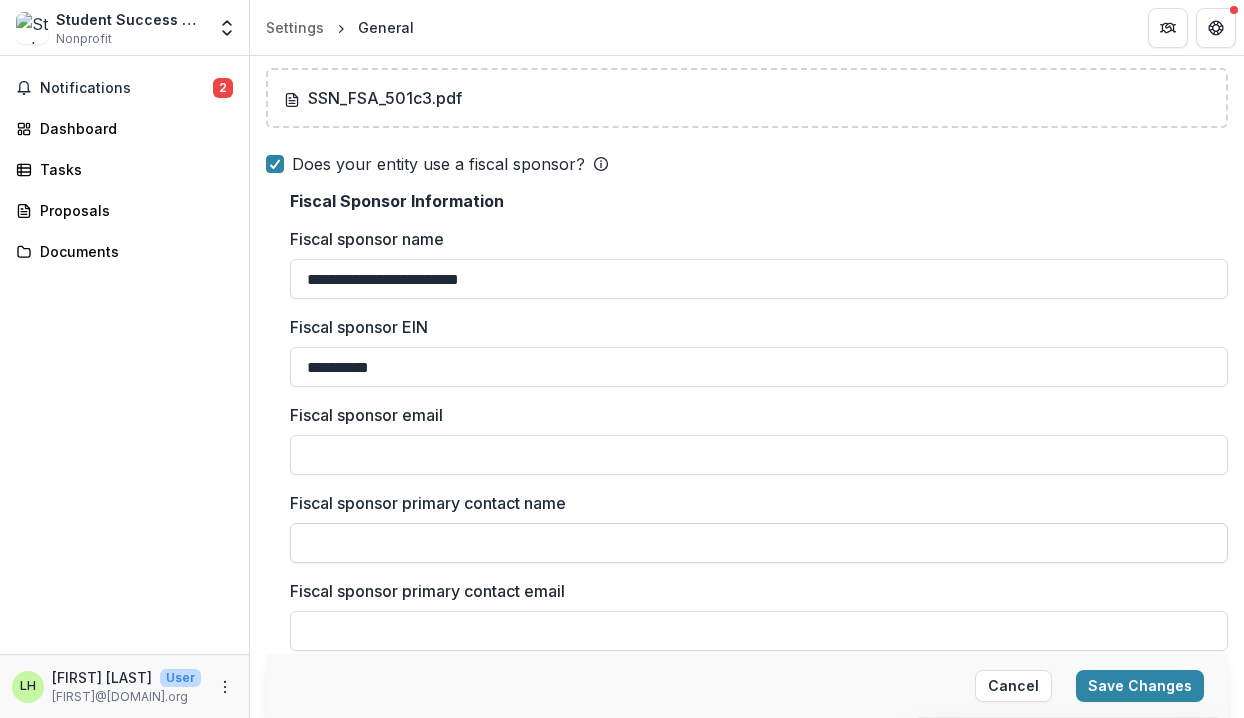click on "Fiscal sponsor primary contact name" at bounding box center [759, 543] 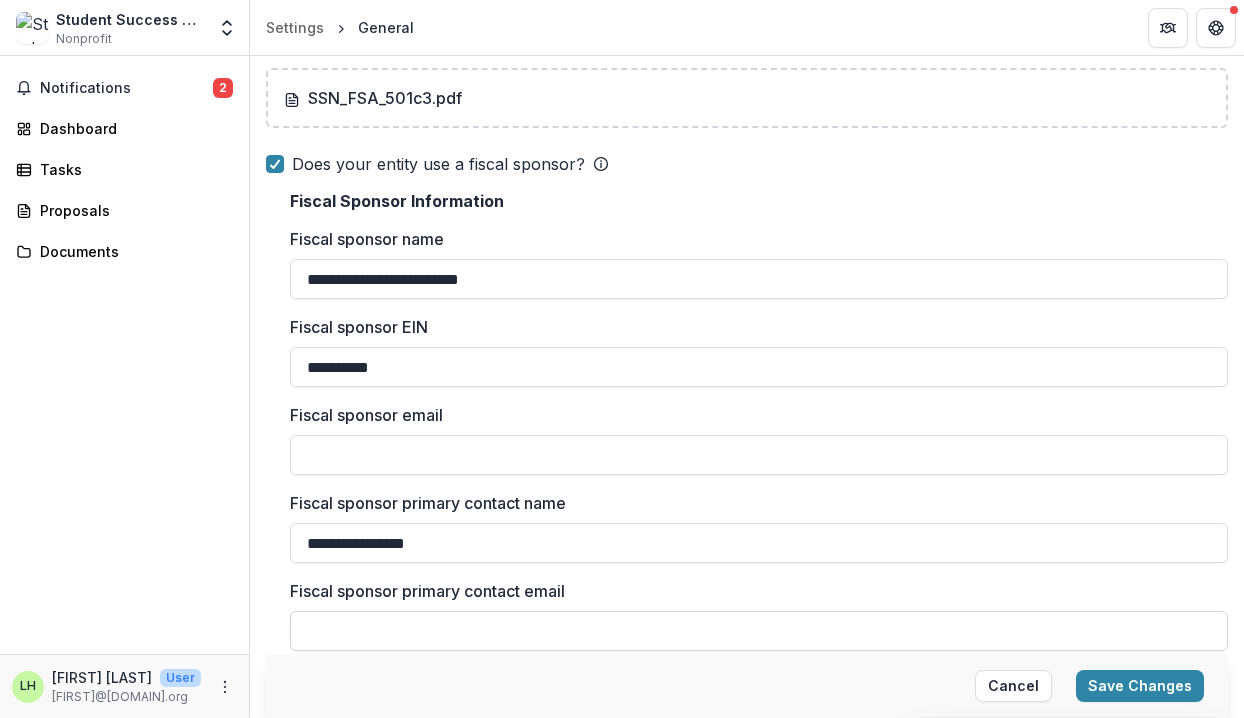type on "**********" 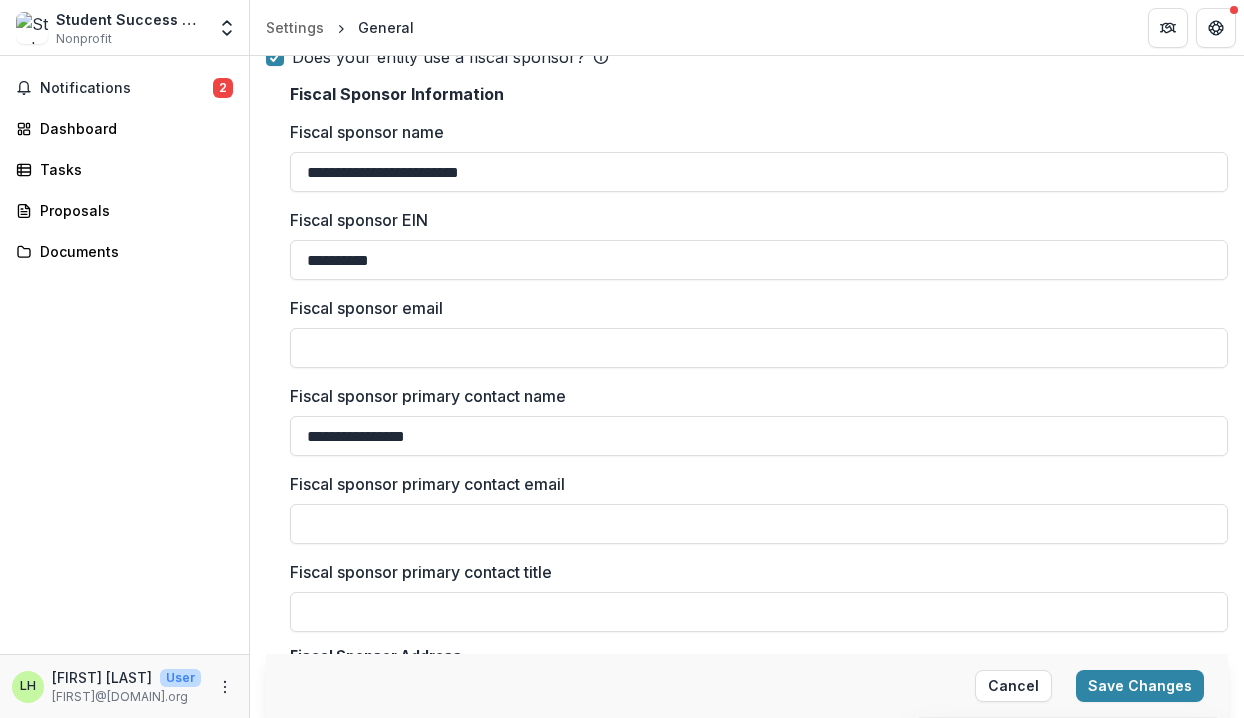 scroll, scrollTop: 1652, scrollLeft: 0, axis: vertical 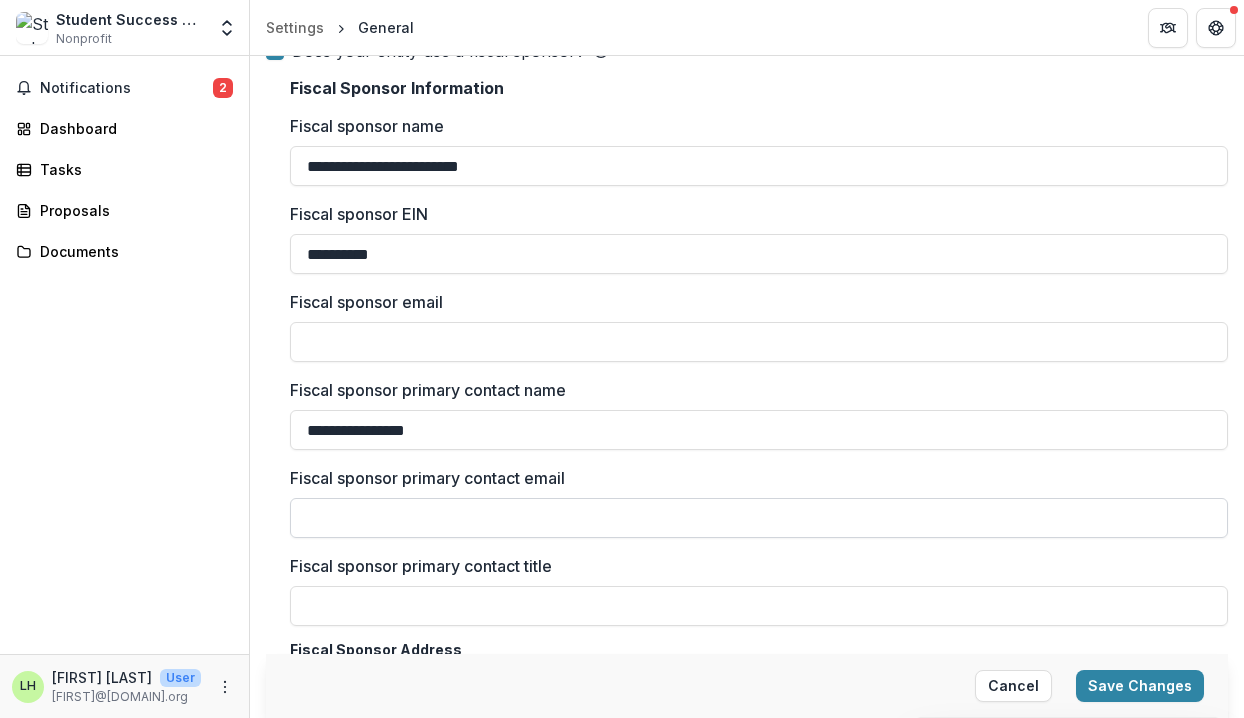 paste on "**********" 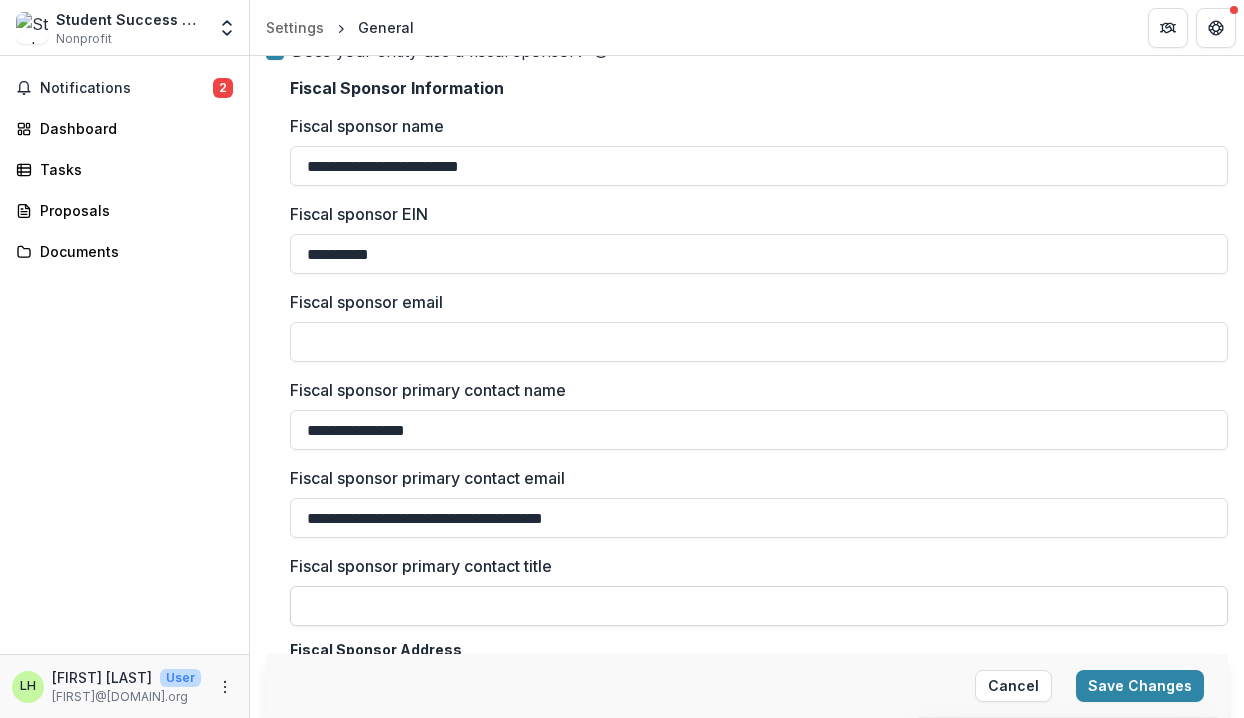 type on "**********" 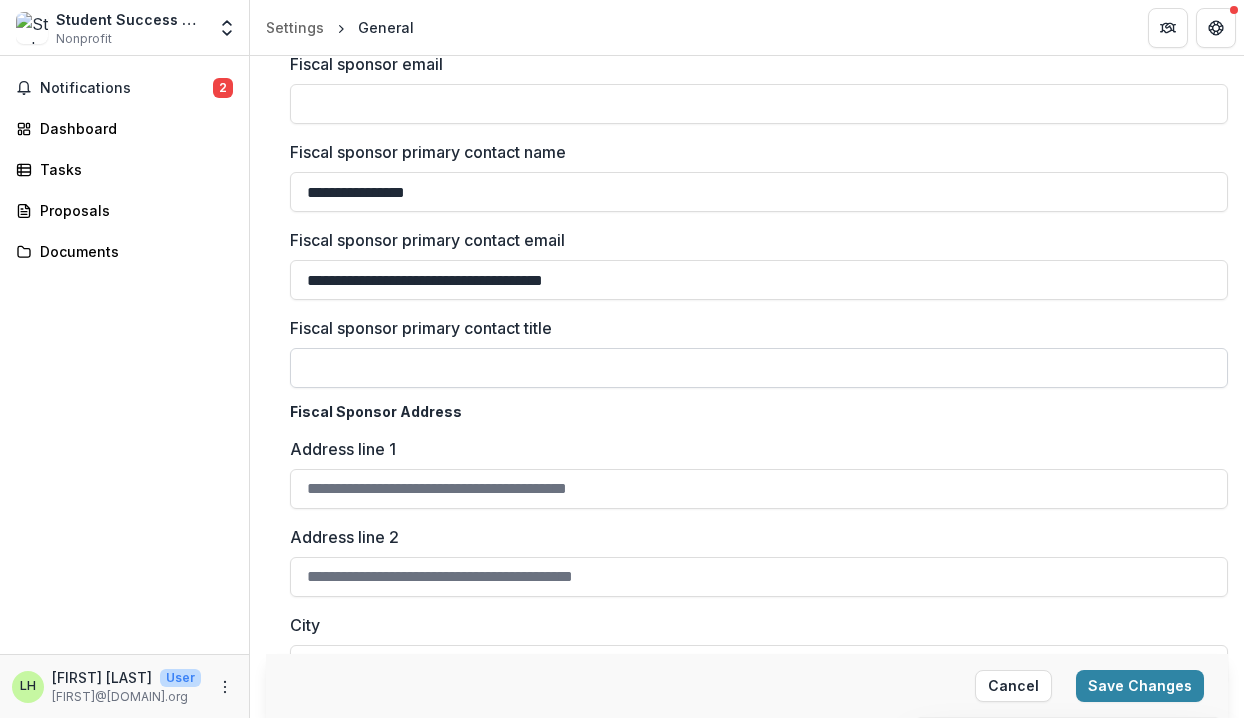 scroll, scrollTop: 1901, scrollLeft: 0, axis: vertical 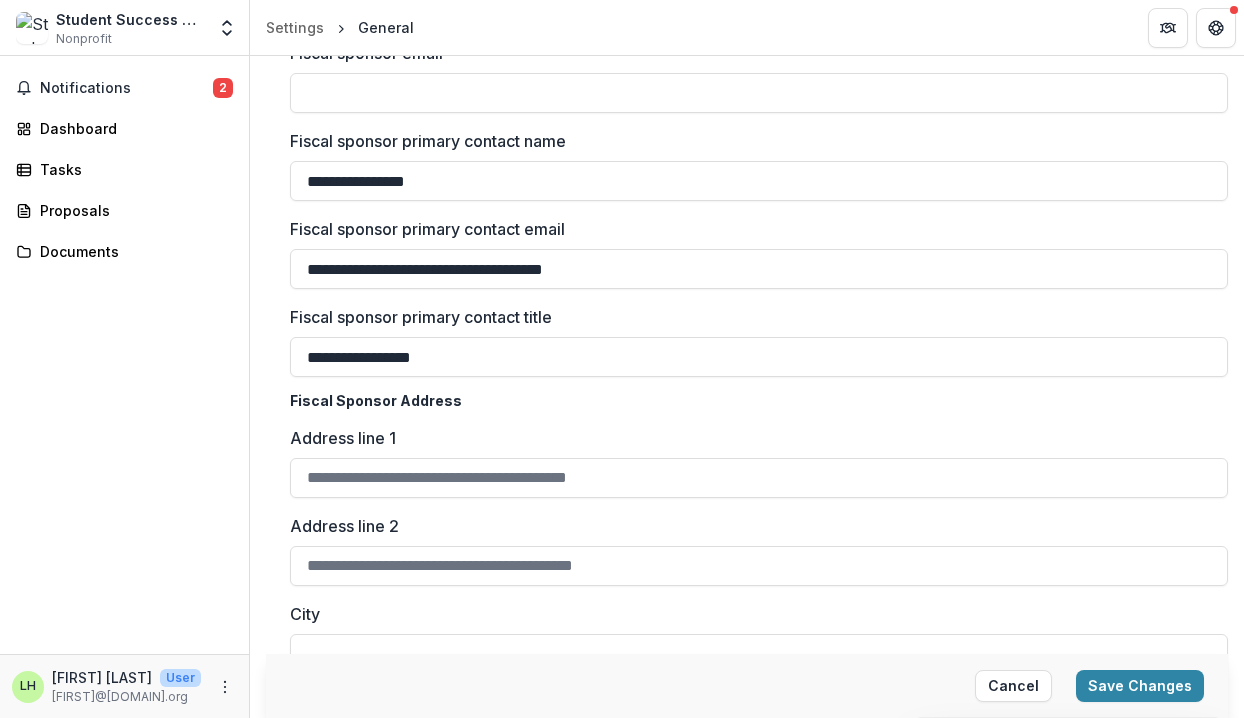 type on "**********" 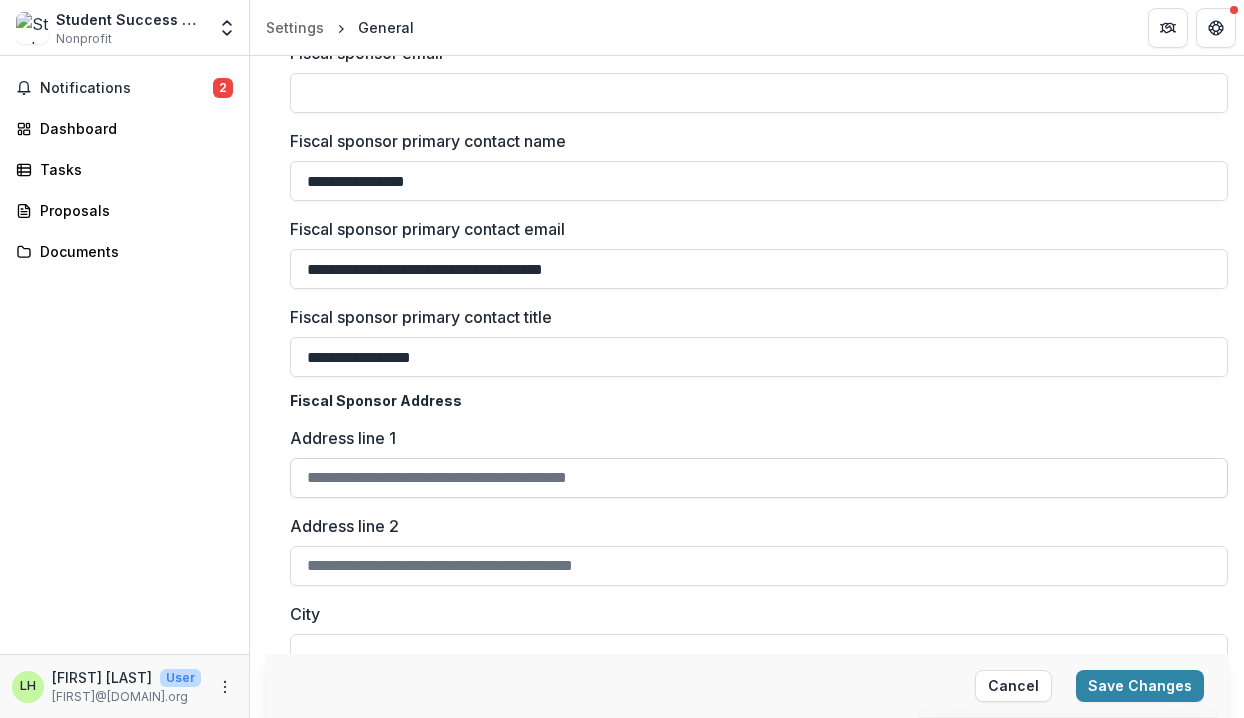 click on "Address line 1" at bounding box center (759, 478) 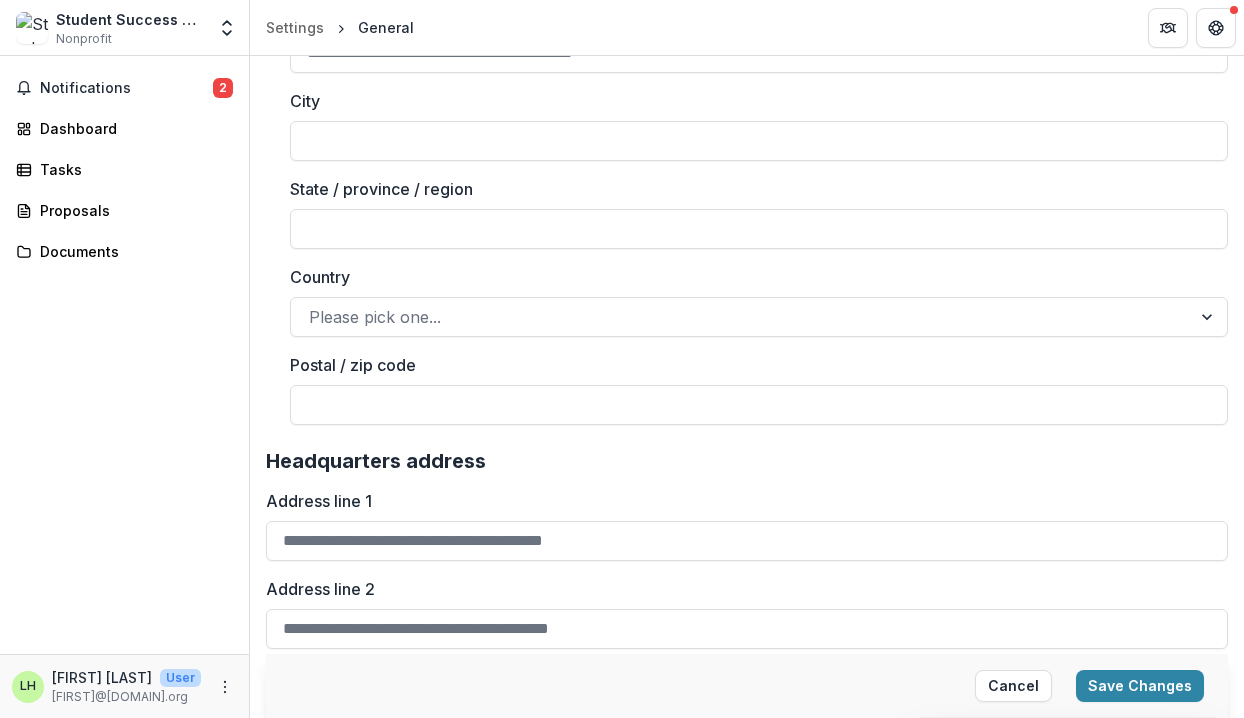 scroll, scrollTop: 2476, scrollLeft: 0, axis: vertical 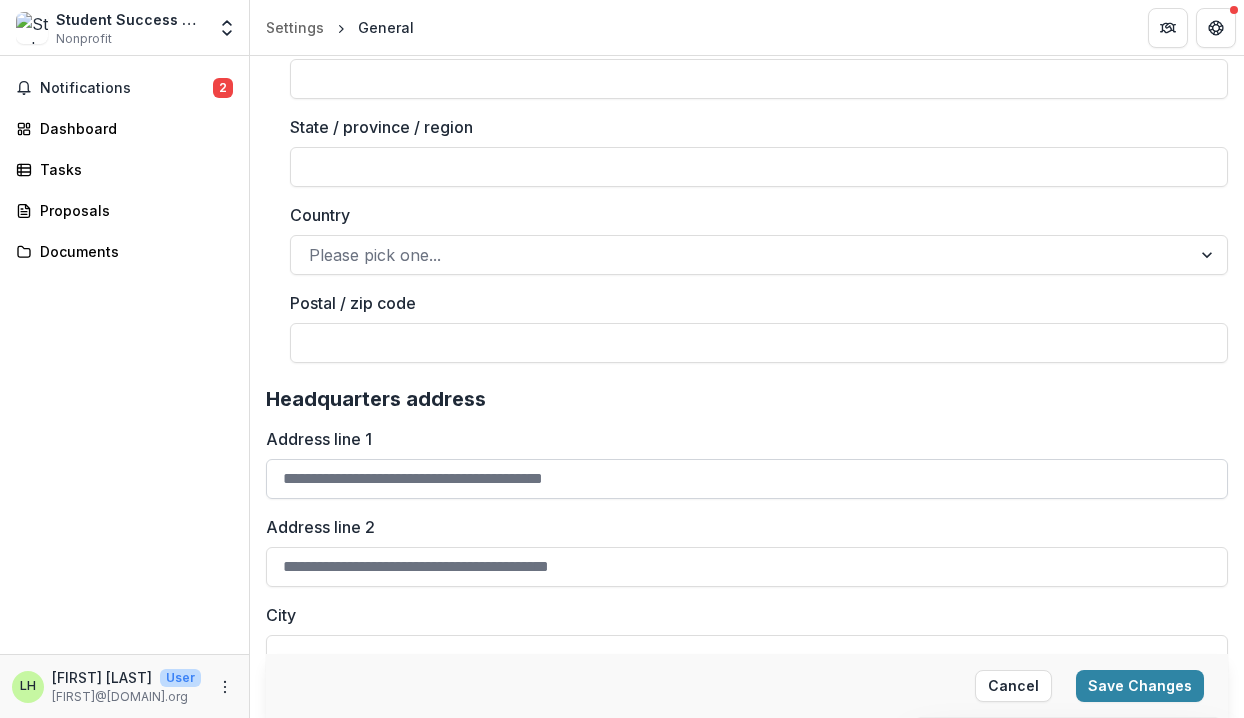 click on "Address line 1" at bounding box center (747, 479) 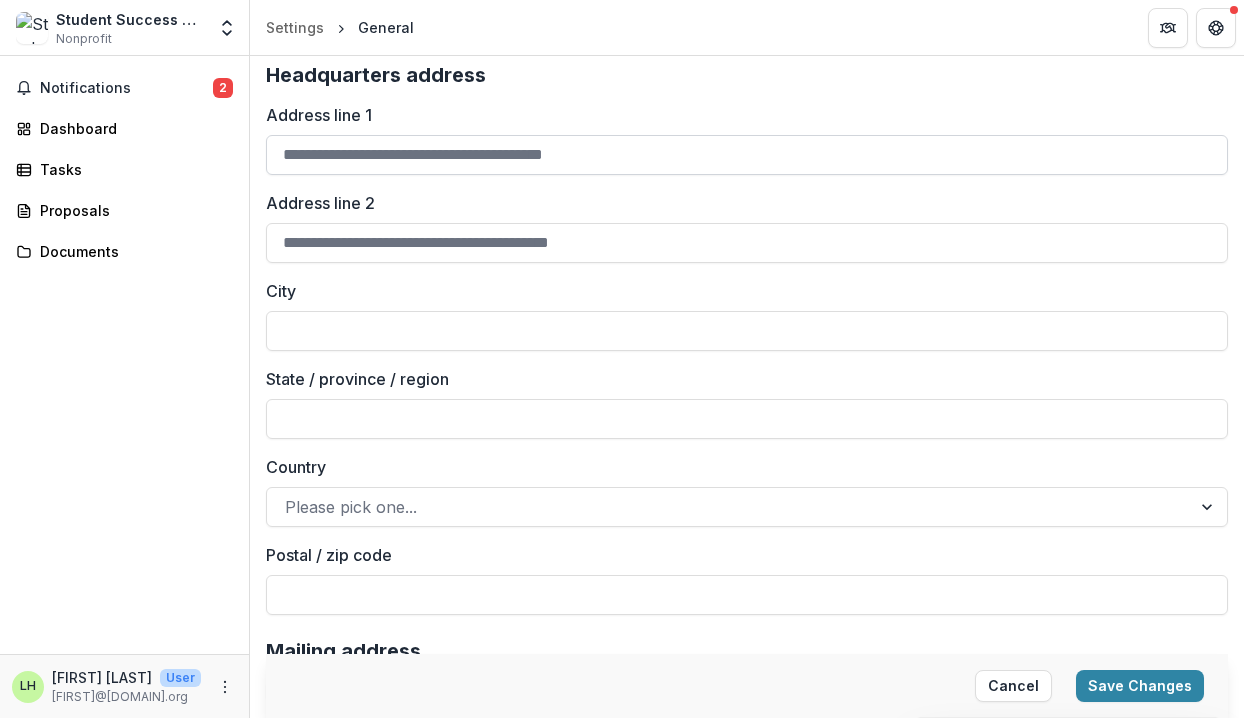 scroll, scrollTop: 2741, scrollLeft: 0, axis: vertical 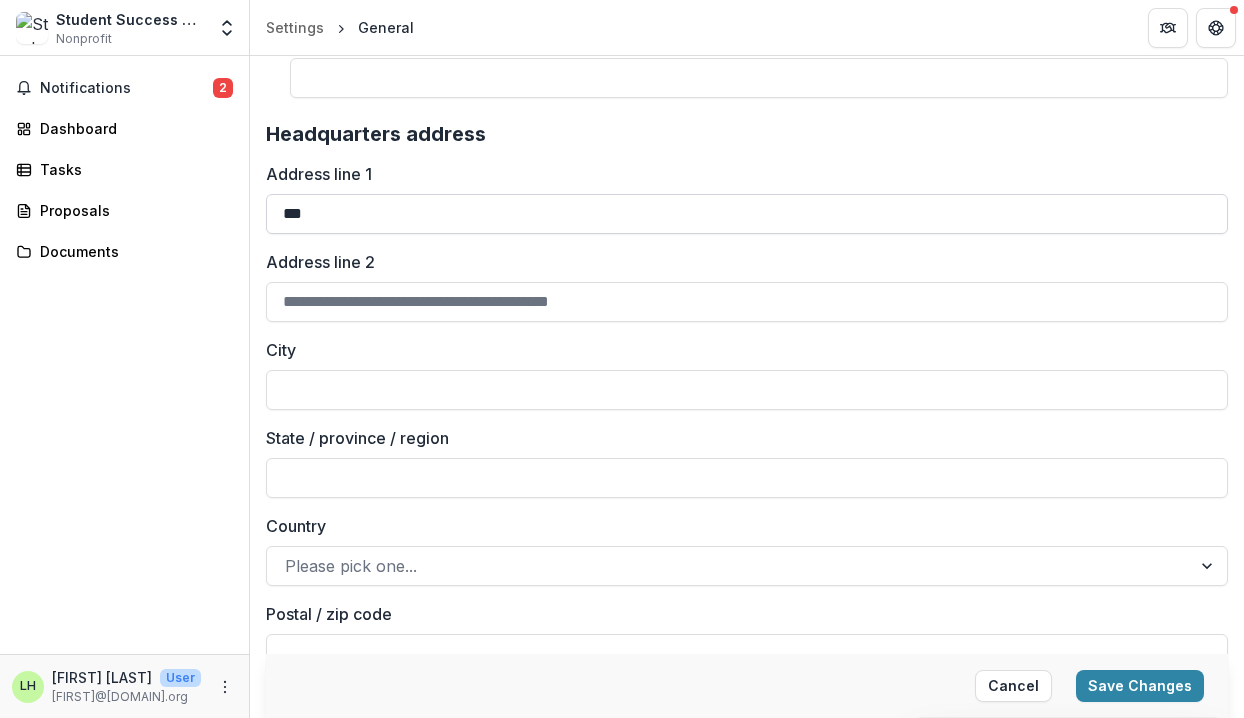 type on "**********" 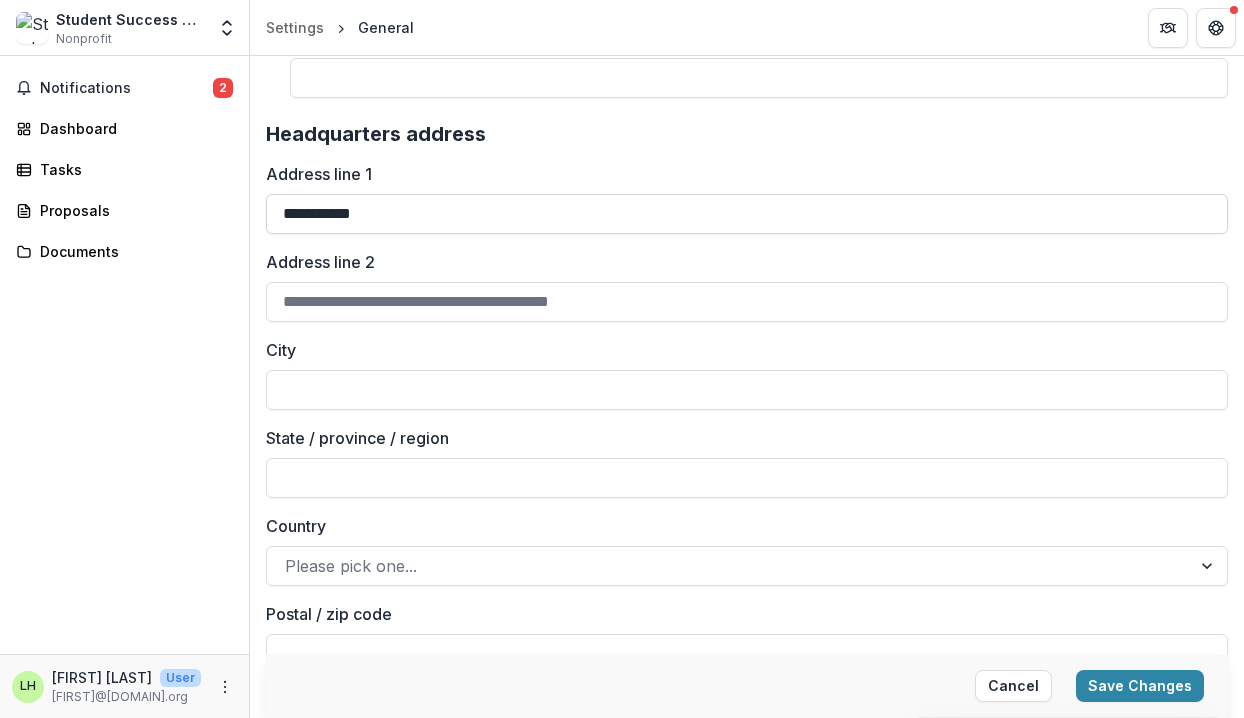type on "********" 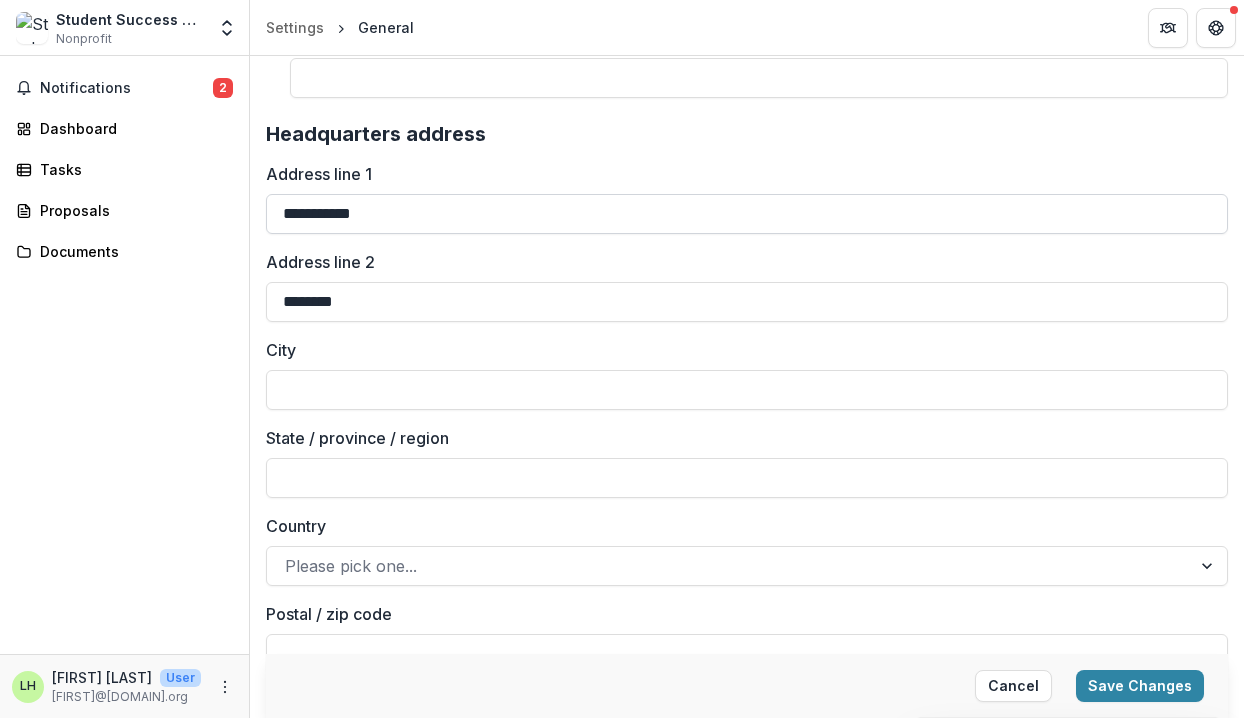type on "********" 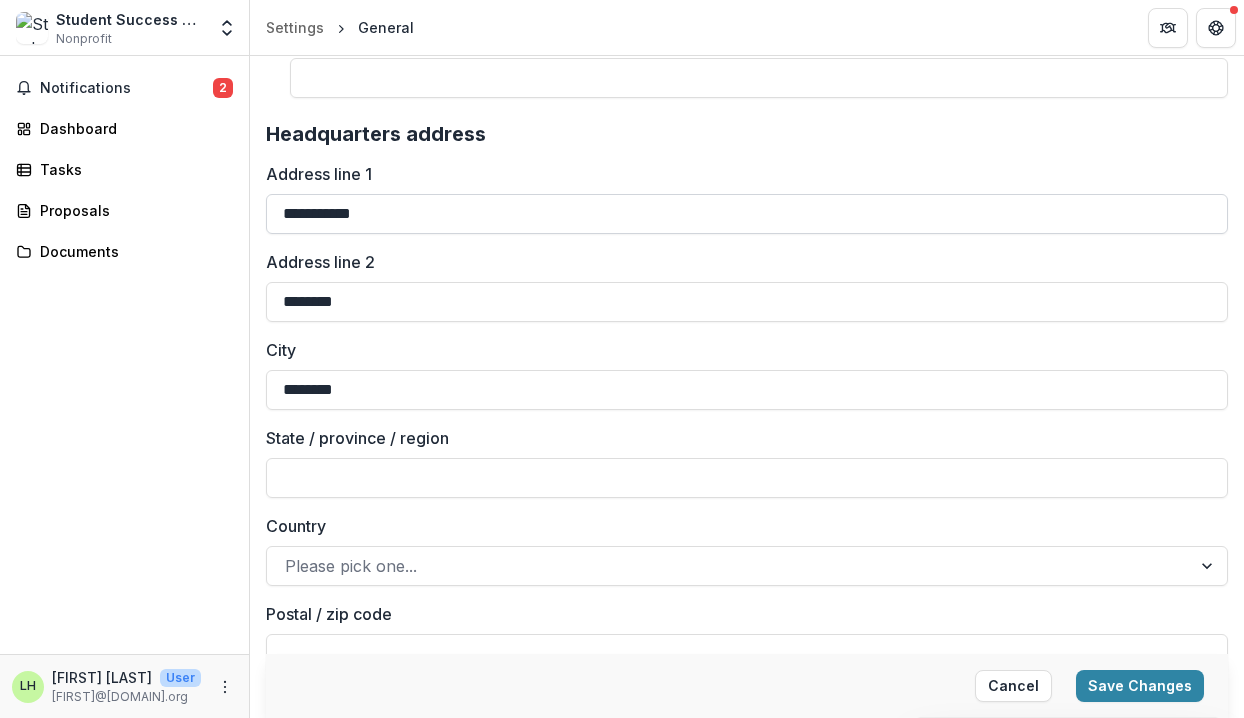 type on "********" 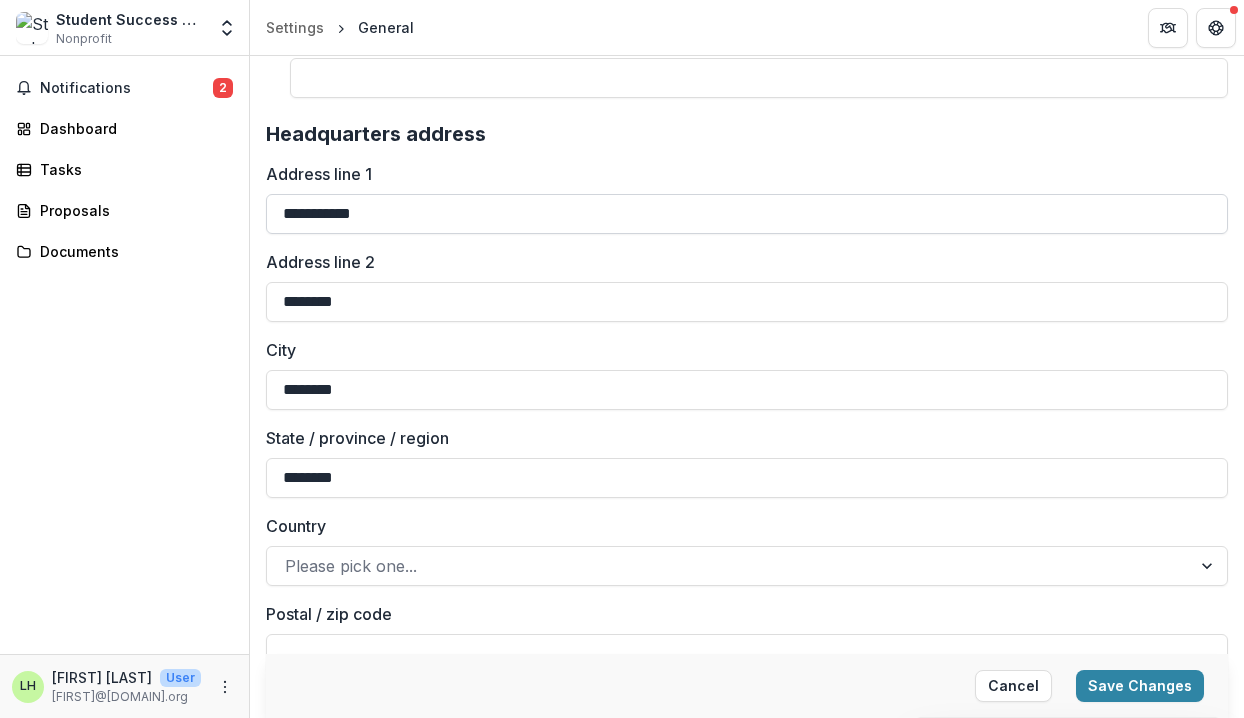 type on "**********" 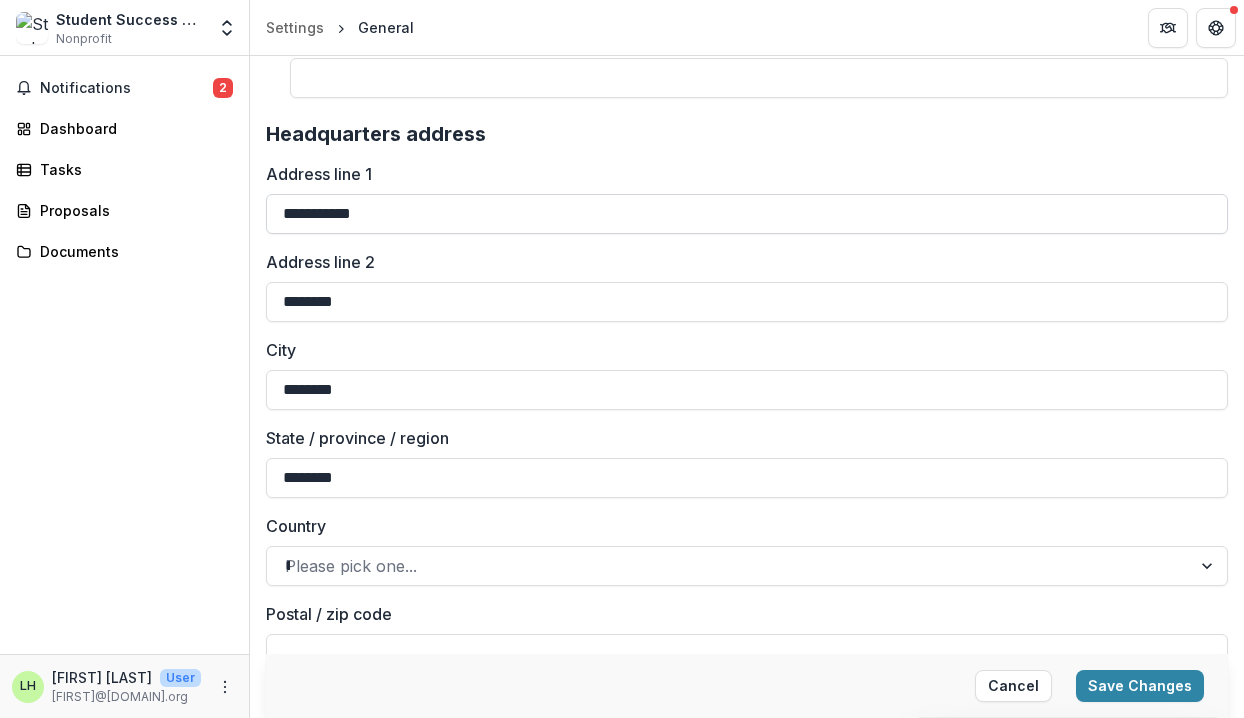 type on "*****" 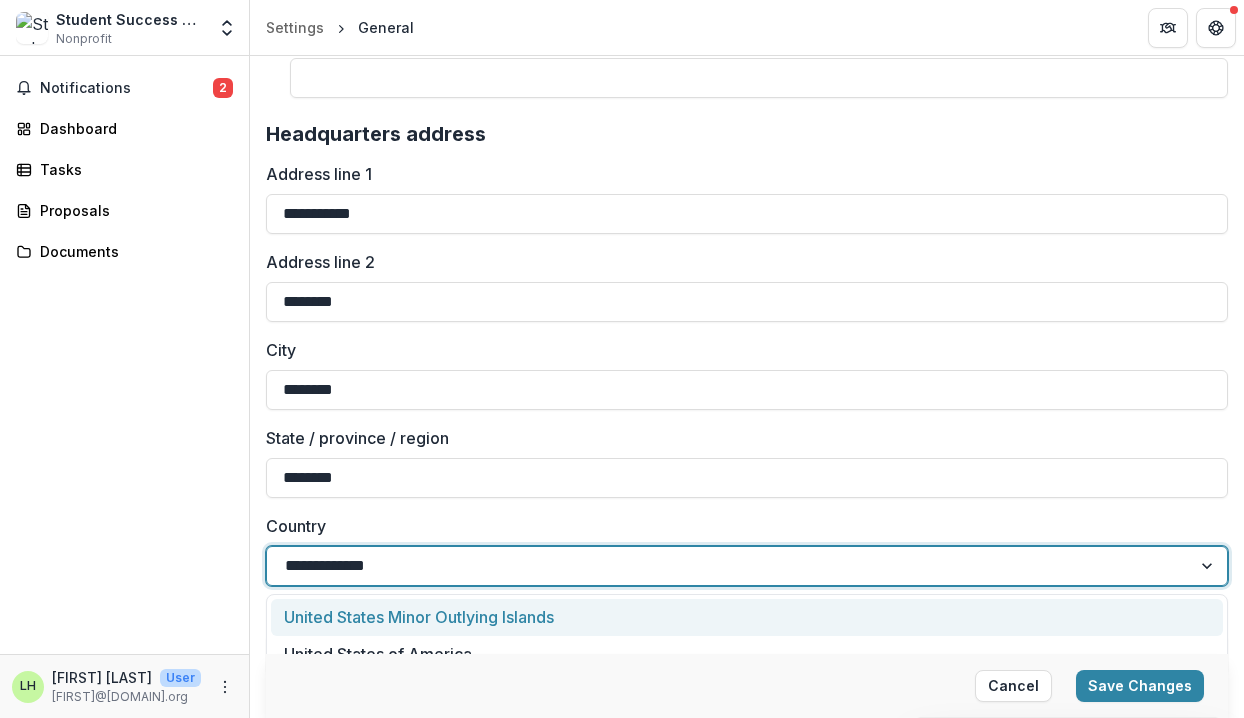 click on "**********" at bounding box center (338, 566) 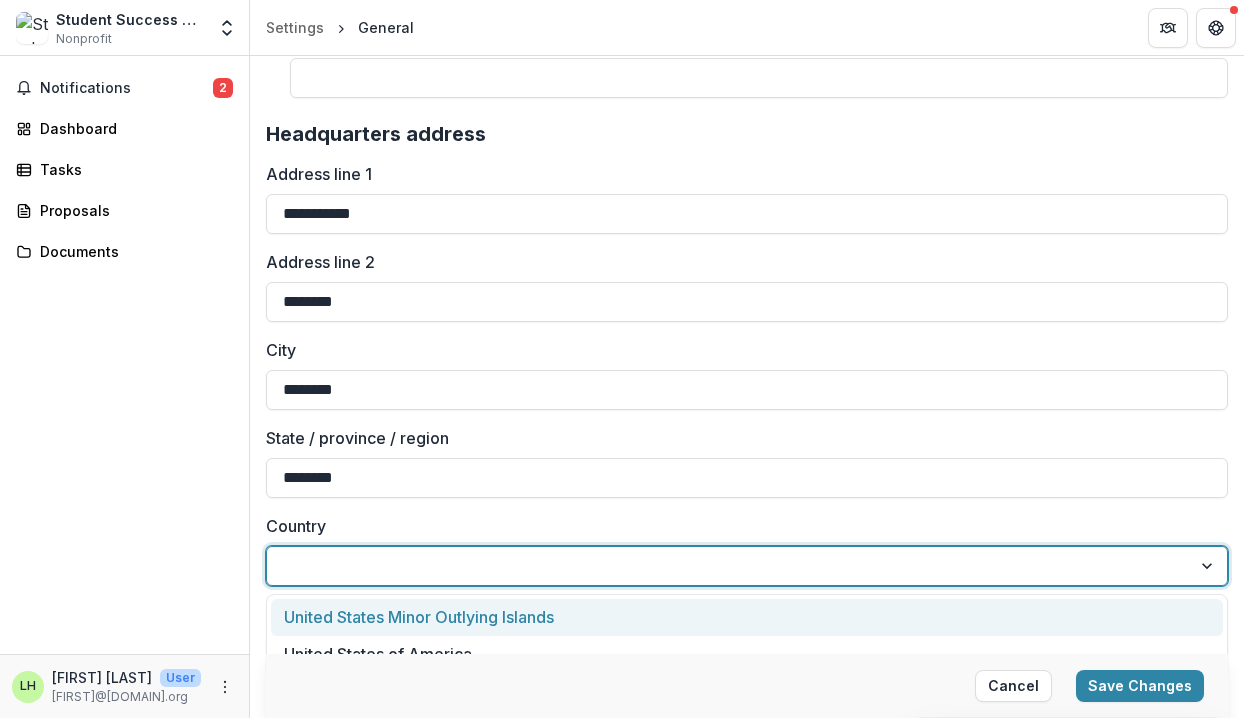 click on "Notifications 2 Dashboard Tasks Proposals Documents" at bounding box center (124, 355) 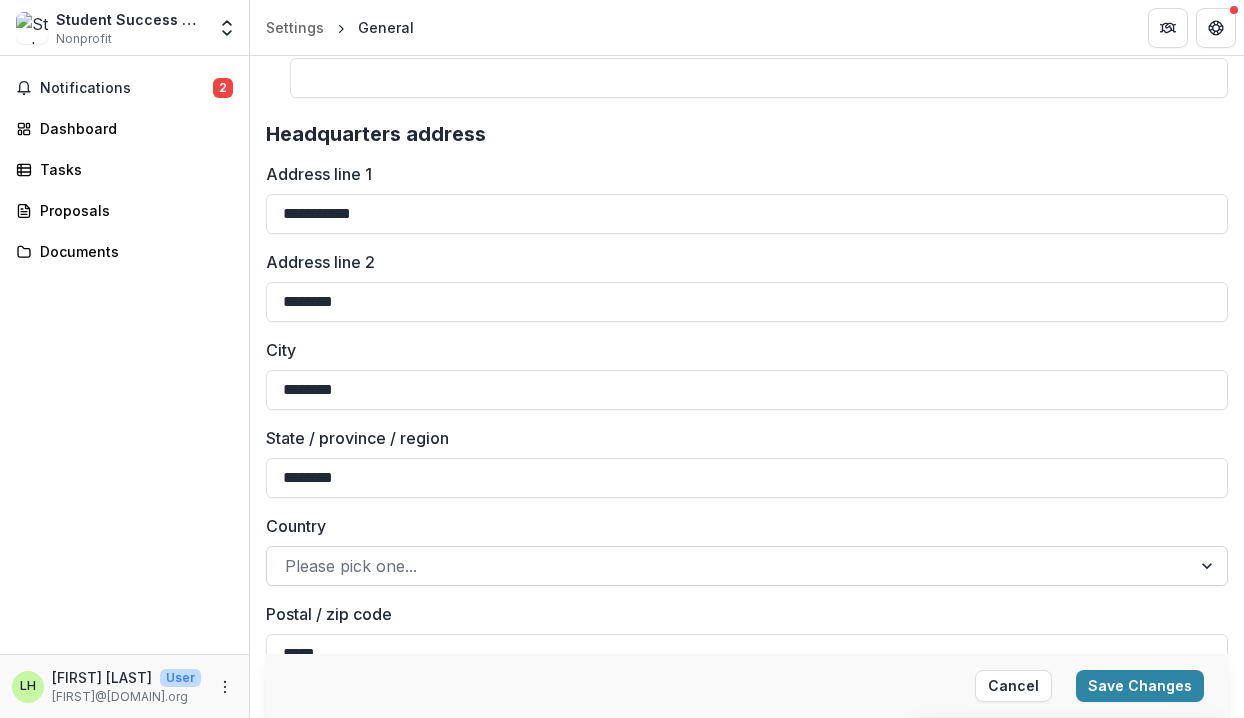 click at bounding box center (729, 566) 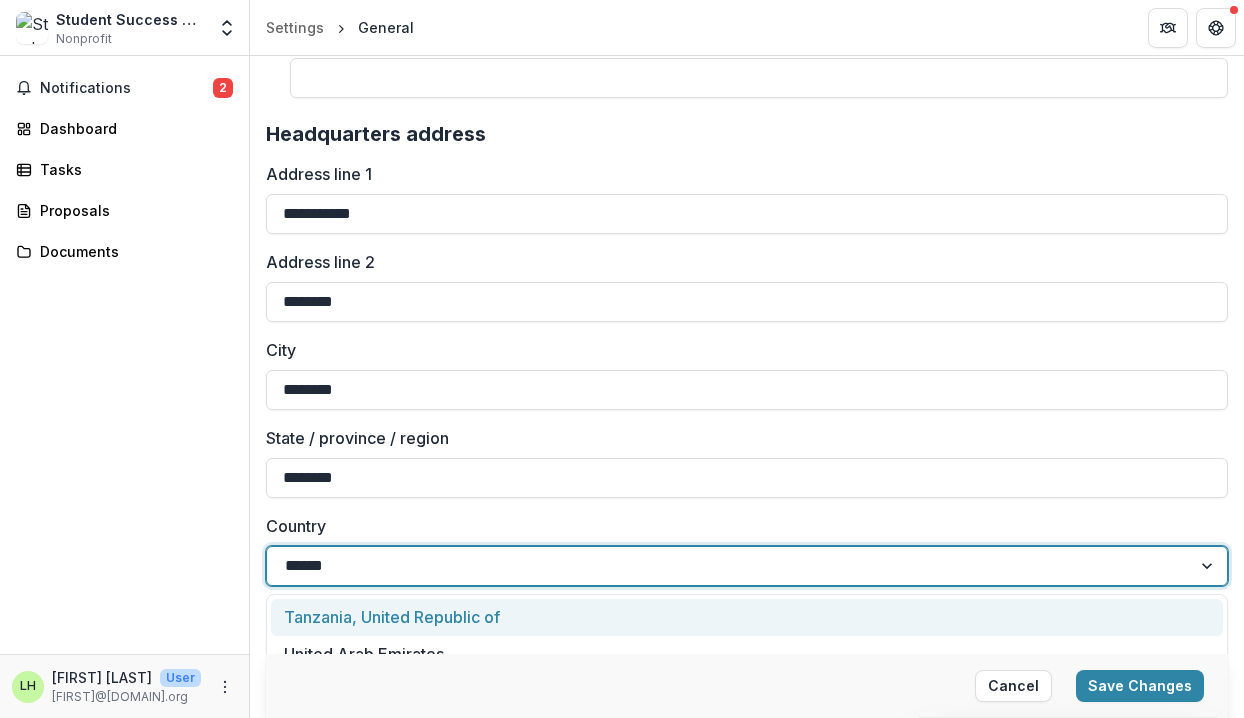 type on "**********" 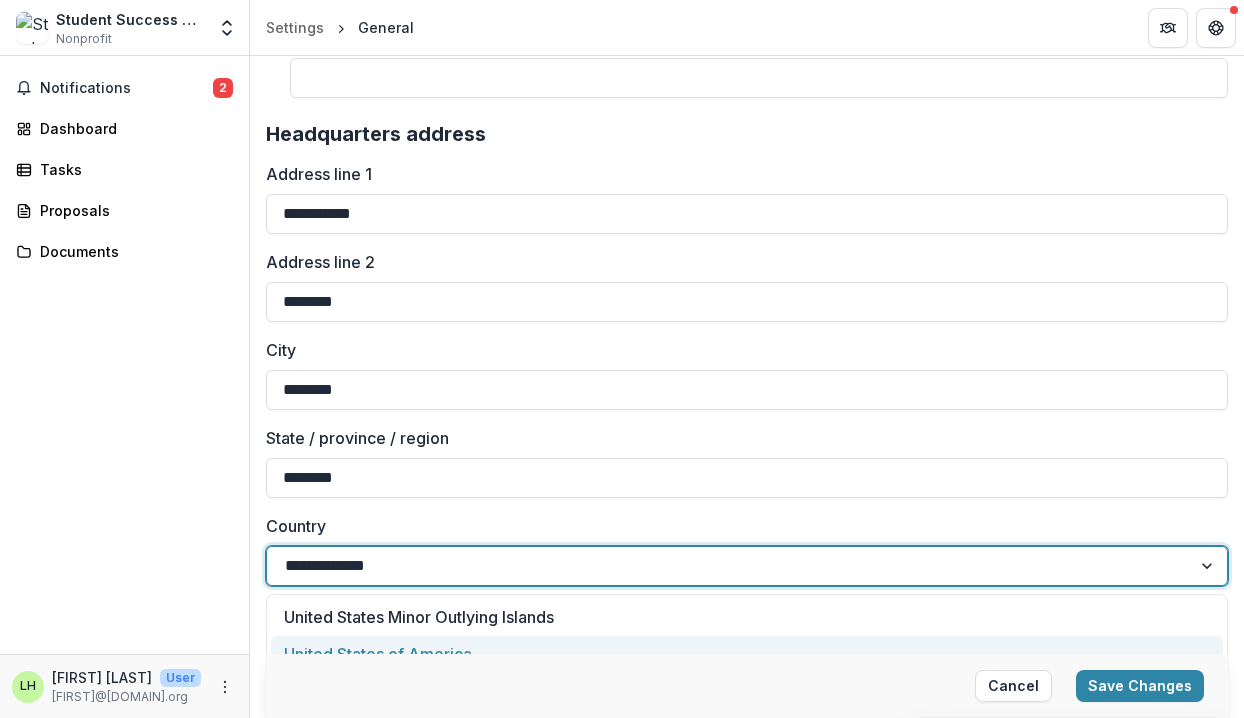 click on "United States of America" at bounding box center [747, 654] 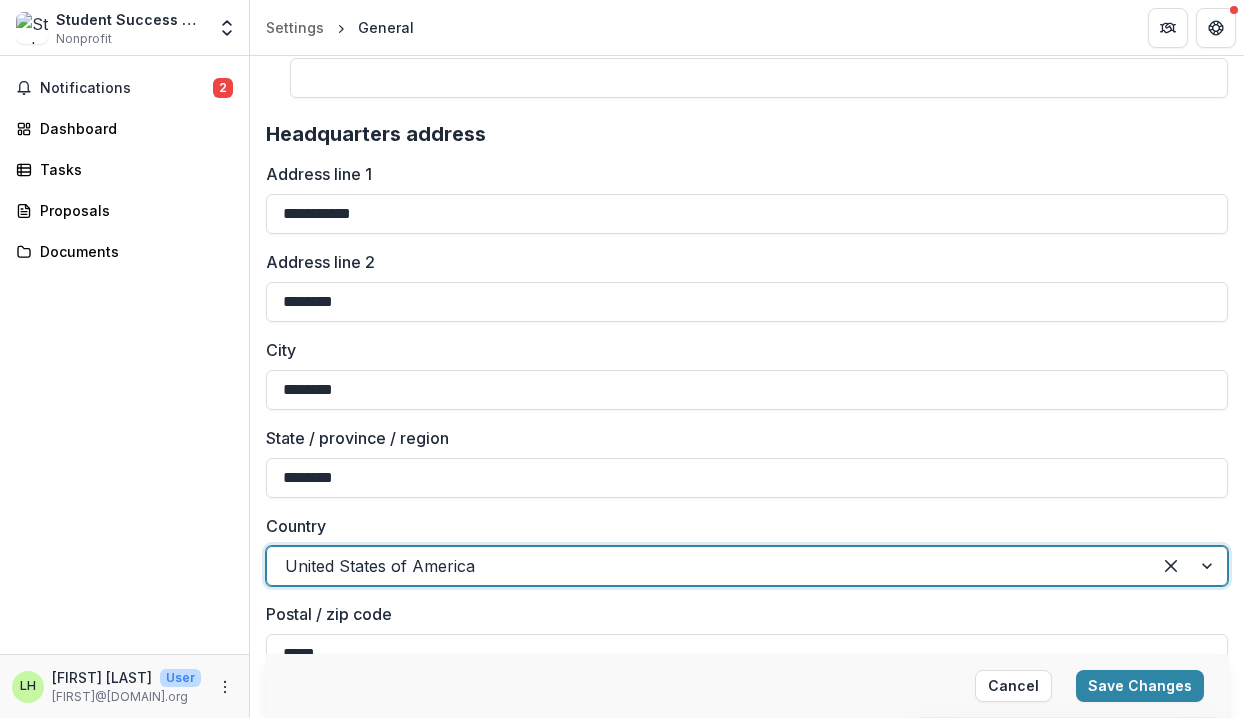click on "Notifications 2 Dashboard Tasks Proposals Documents" at bounding box center (124, 355) 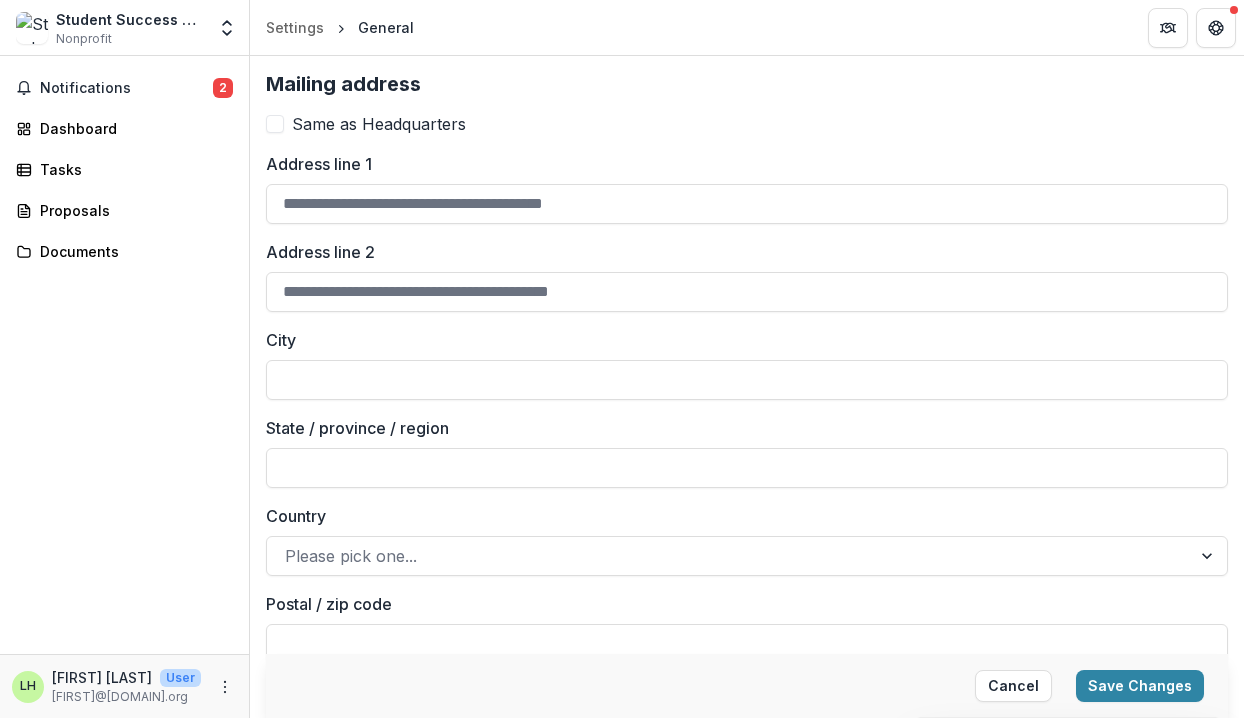 scroll, scrollTop: 3373, scrollLeft: 0, axis: vertical 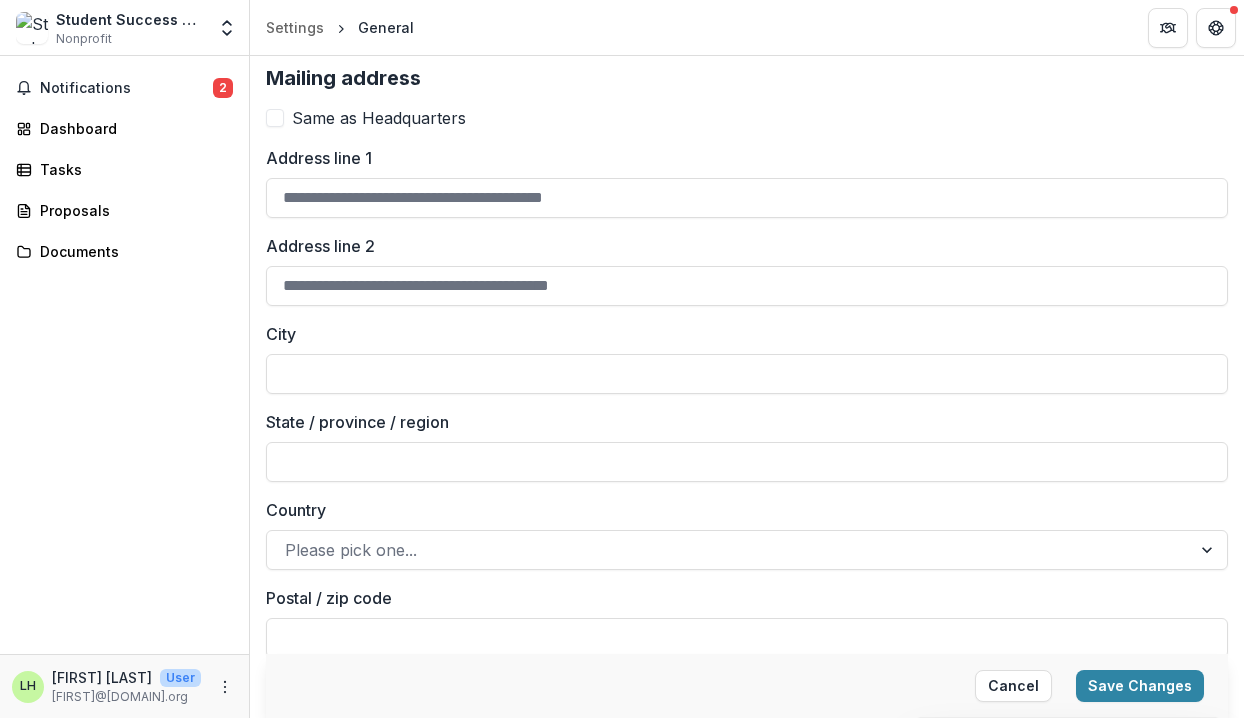 click at bounding box center [275, 118] 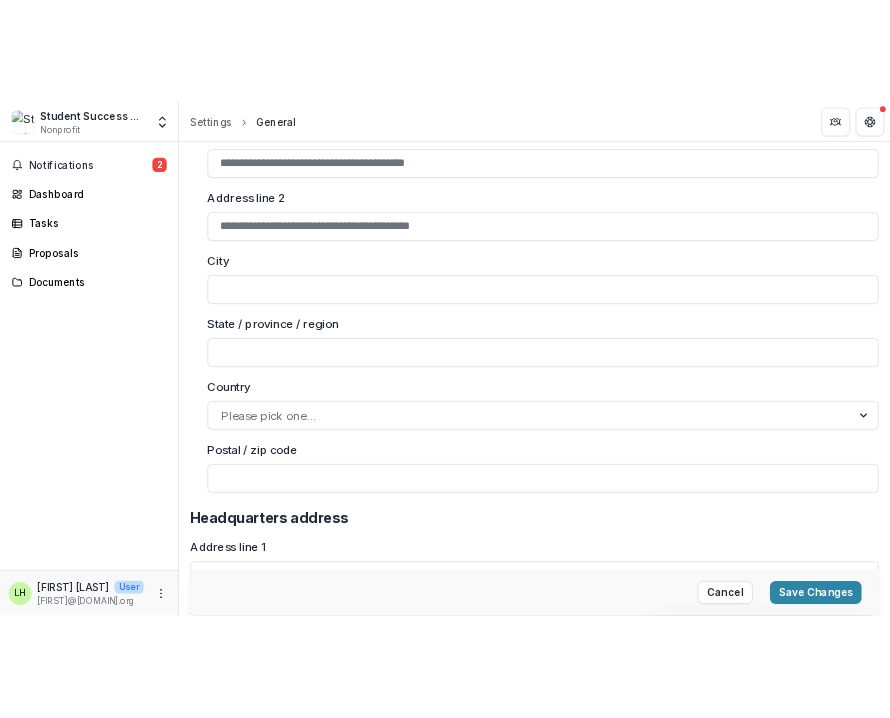 scroll, scrollTop: 1971, scrollLeft: 0, axis: vertical 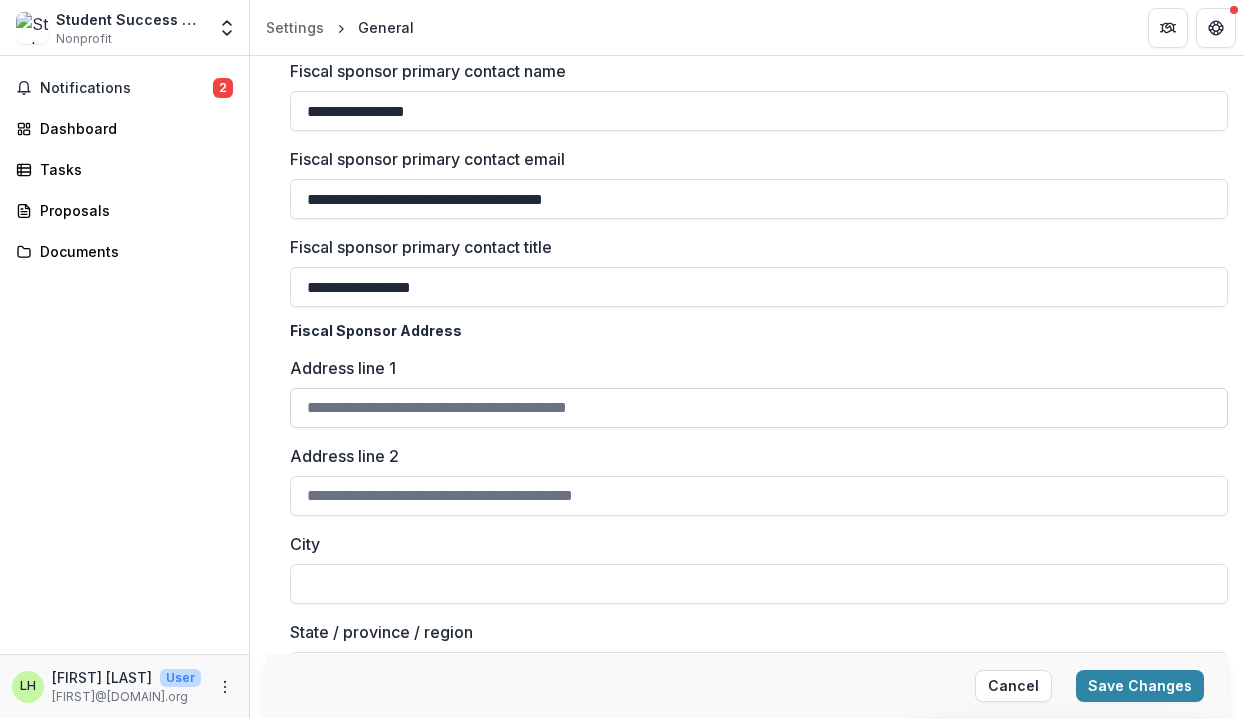 click on "Address line 1" at bounding box center [759, 408] 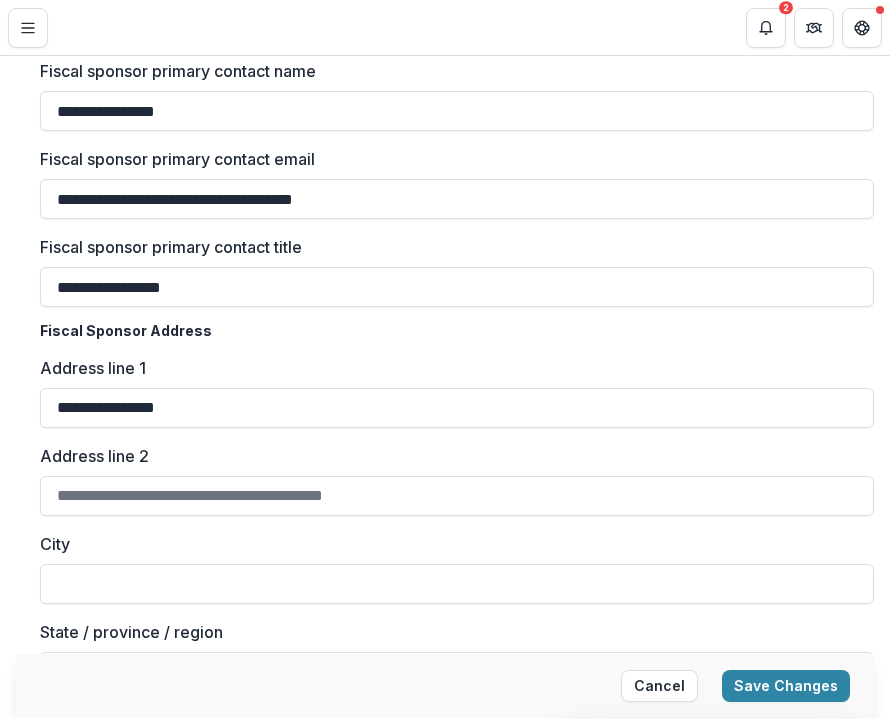 type on "**********" 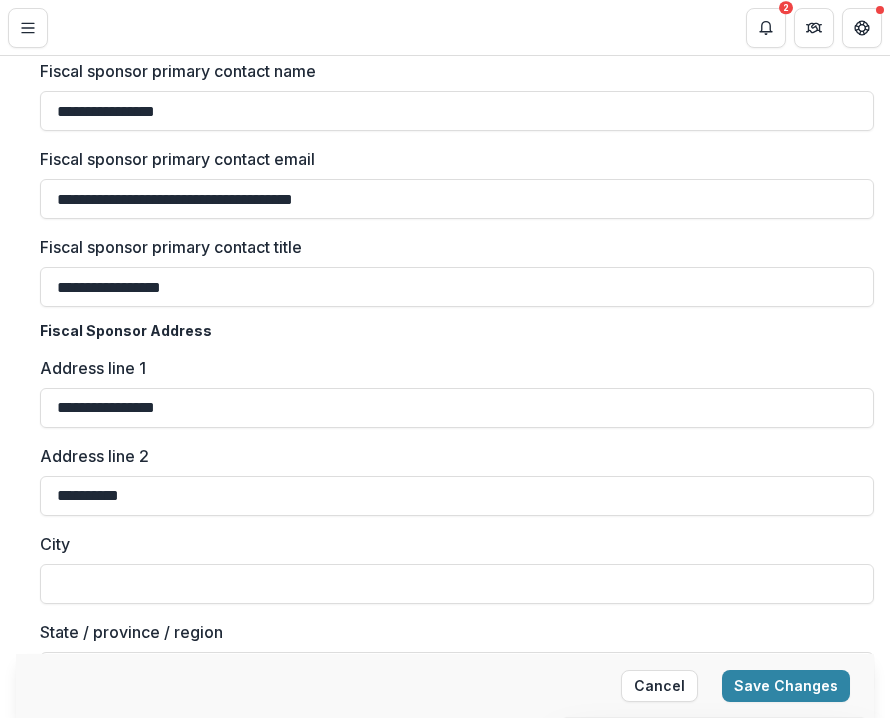 type on "**********" 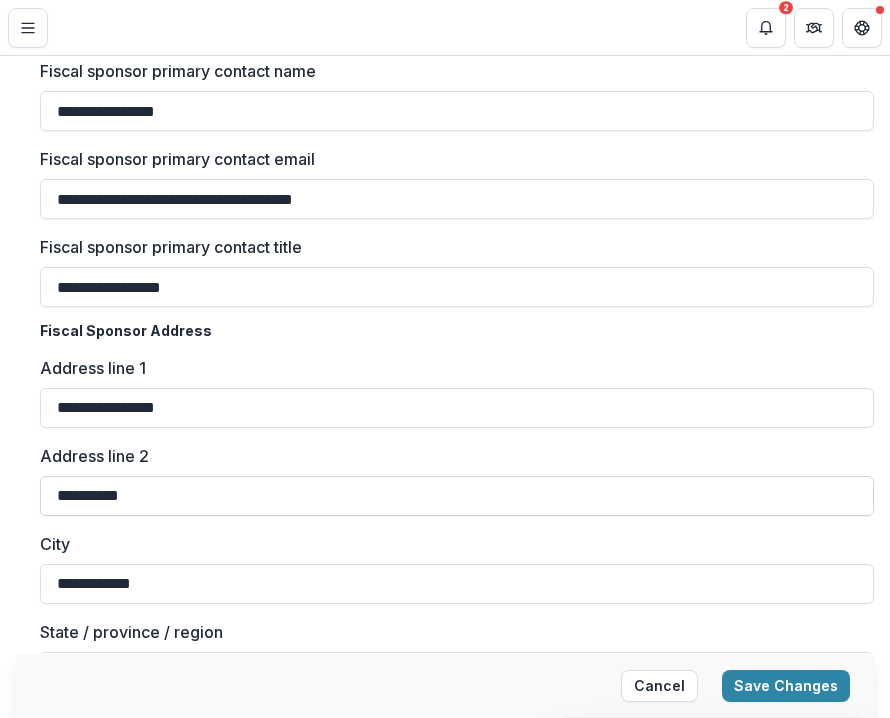 type on "**********" 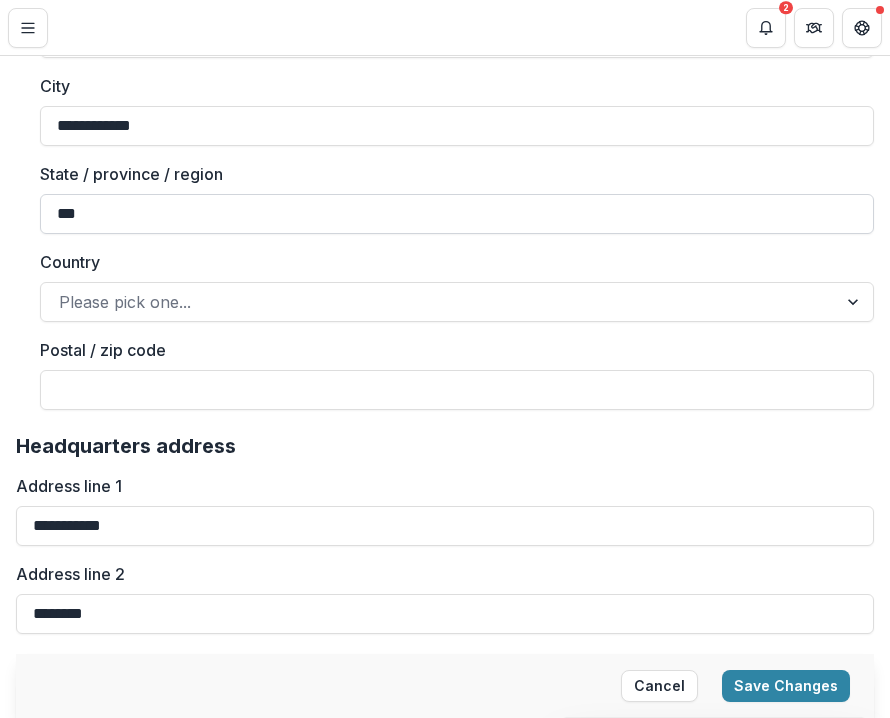click on "***" at bounding box center (457, 214) 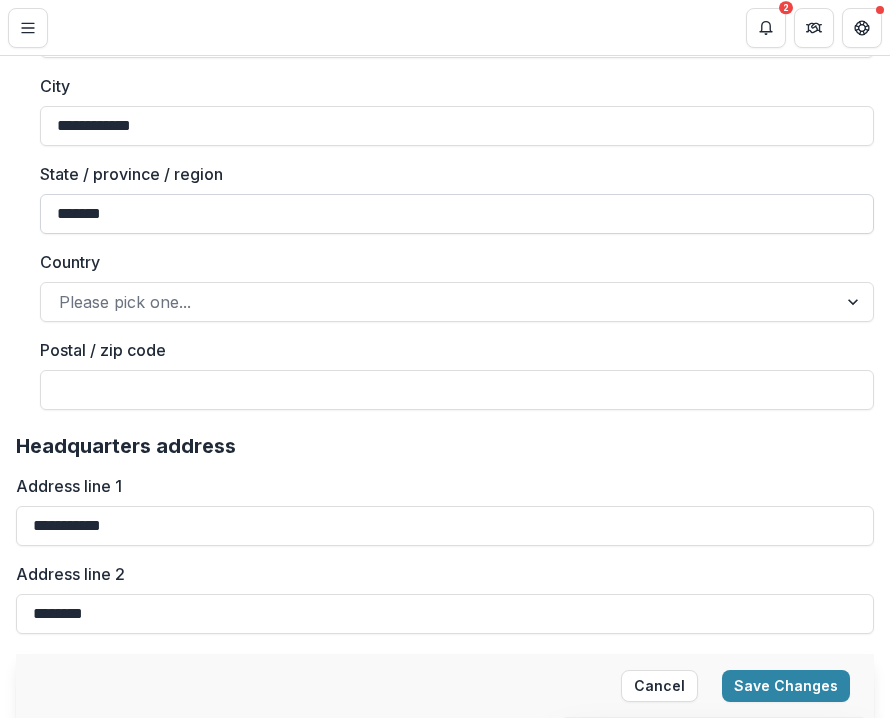type on "*******" 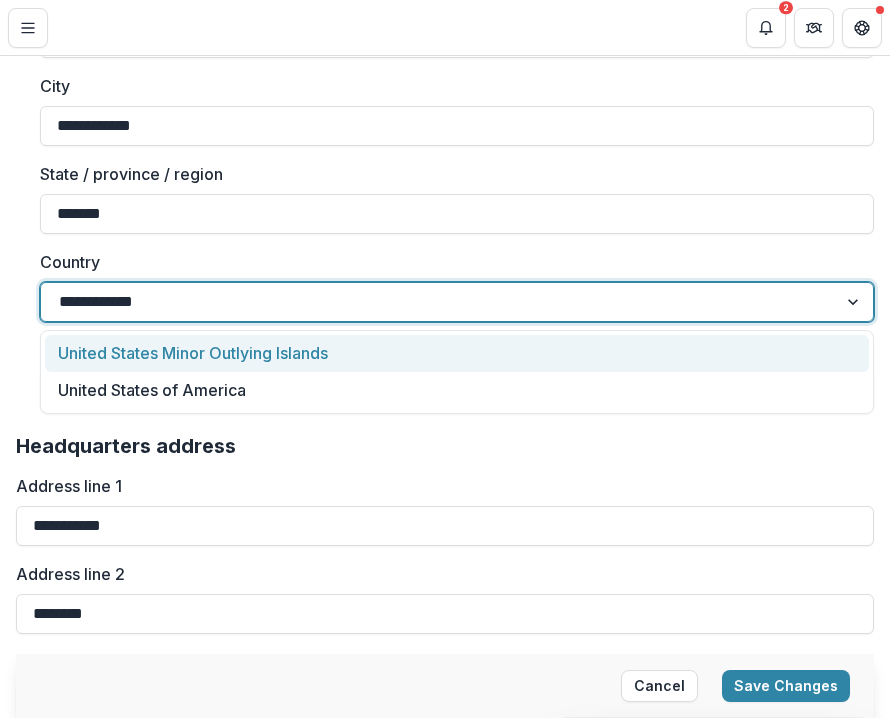 type on "**********" 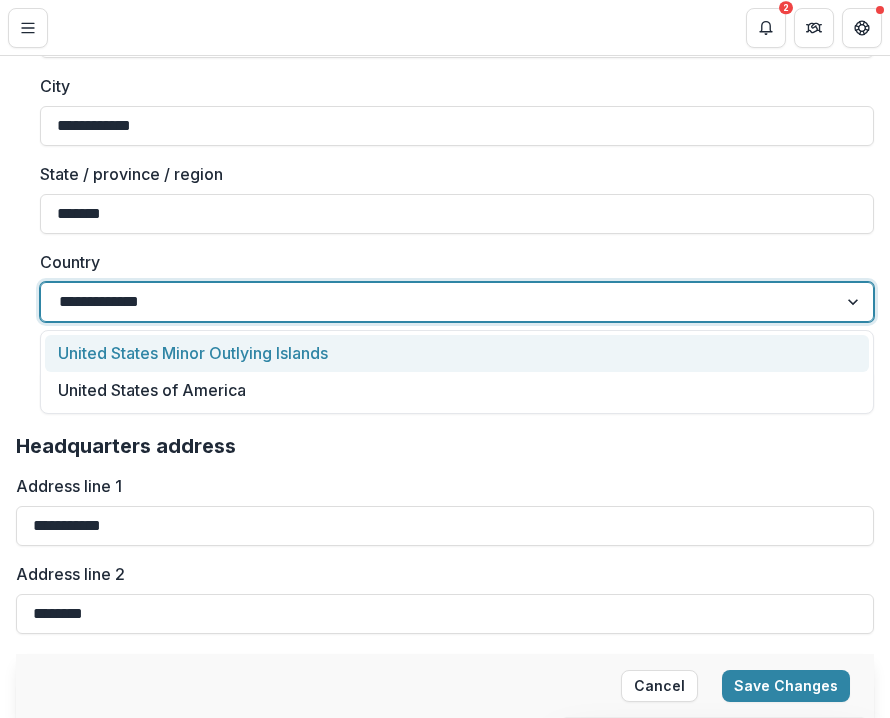 click on "United States Minor Outlying Islands" at bounding box center (457, 353) 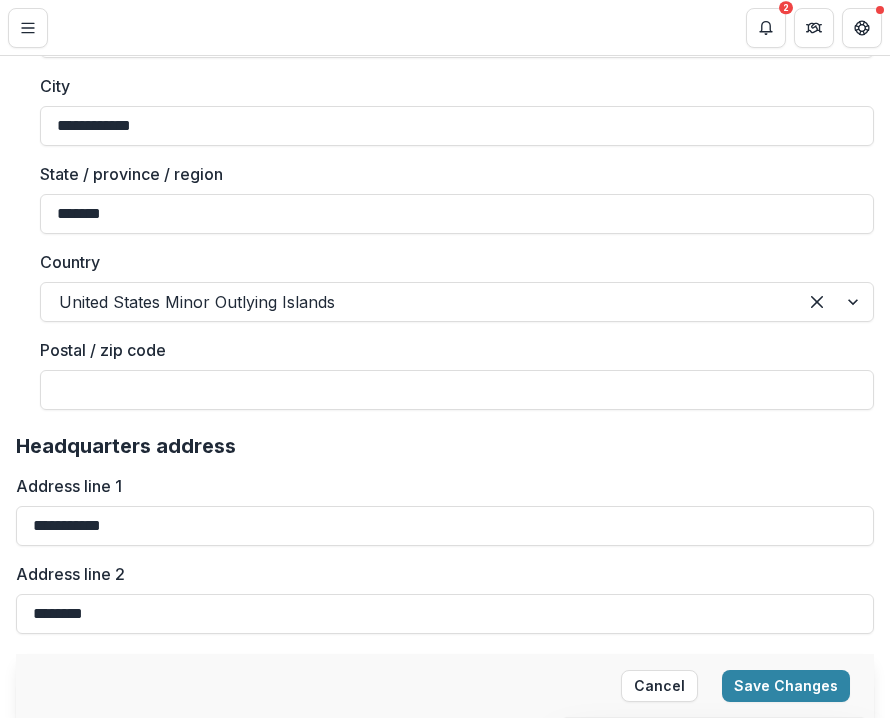 click on "Country" at bounding box center (451, 262) 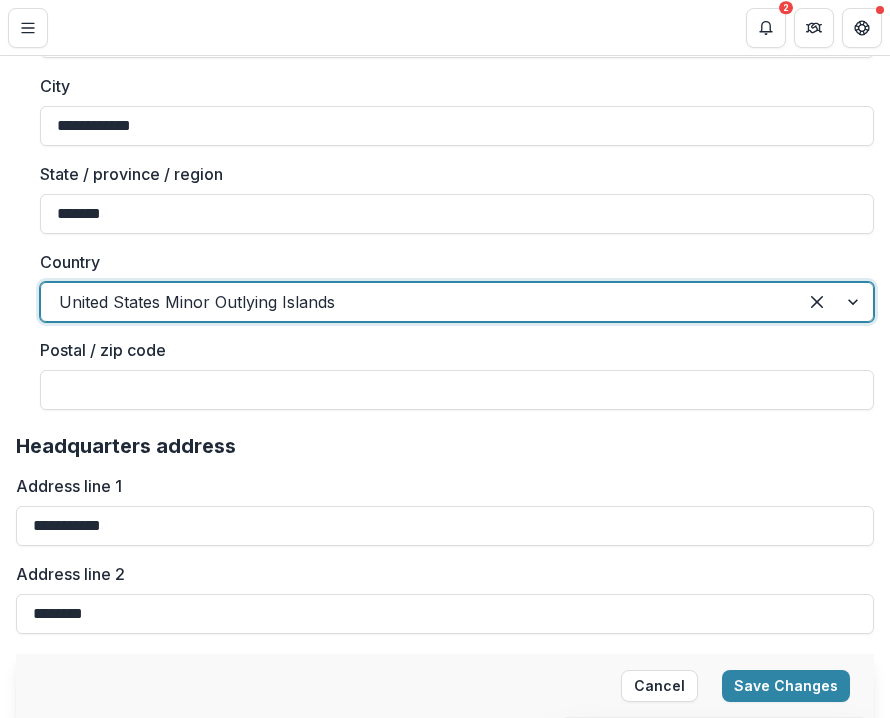 click at bounding box center (419, 302) 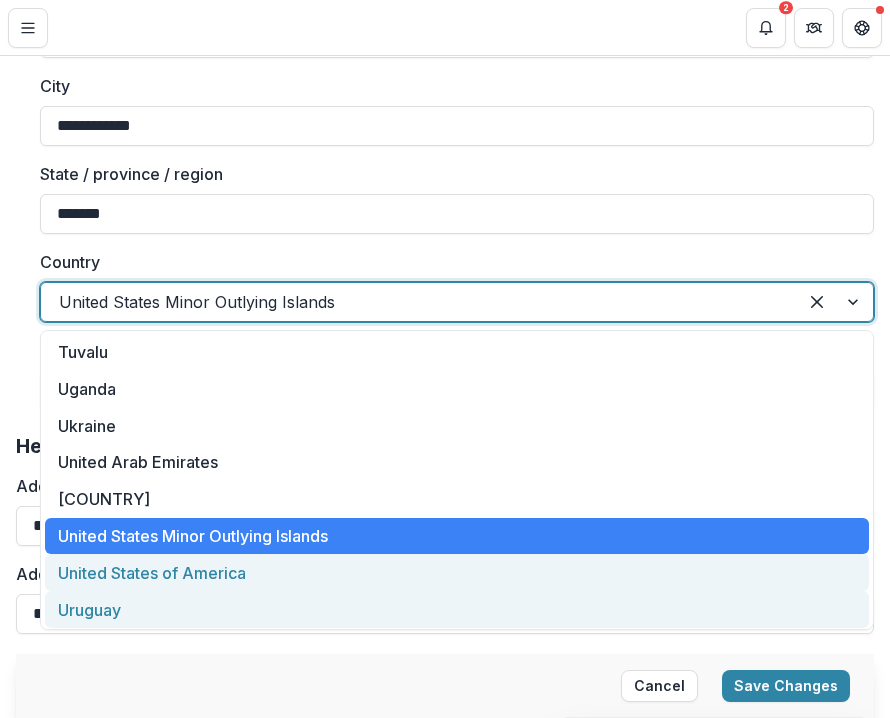 scroll, scrollTop: 8465, scrollLeft: 0, axis: vertical 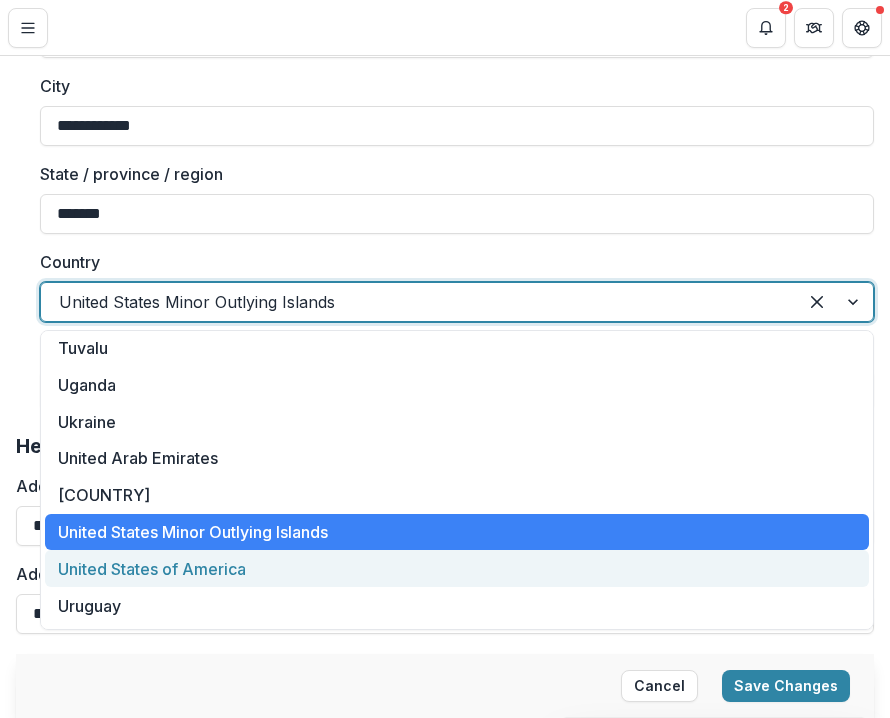 click on "United States of America" at bounding box center [457, 568] 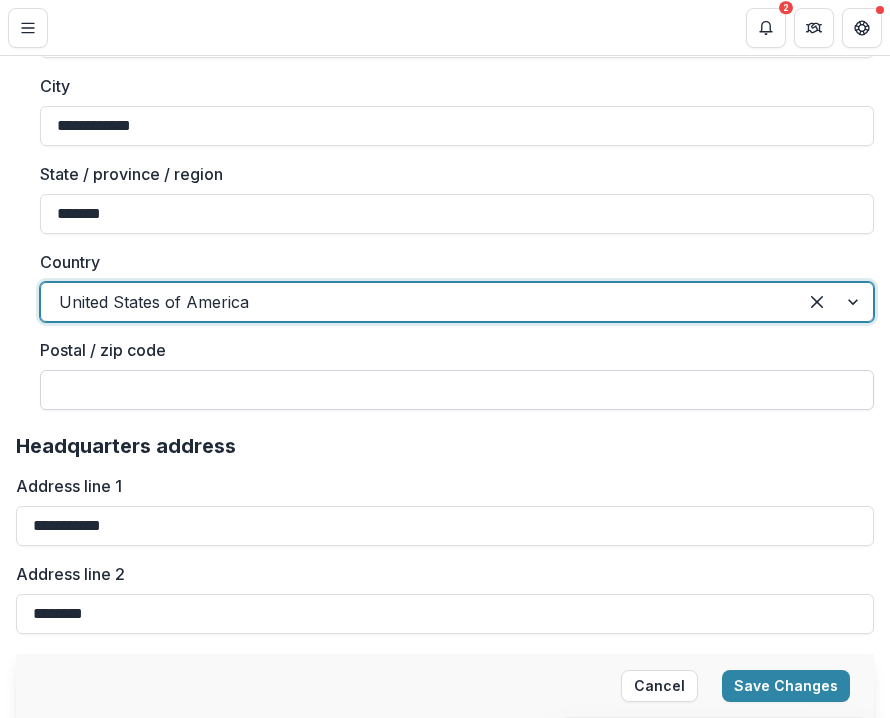 click on "Postal / zip code" at bounding box center (457, 390) 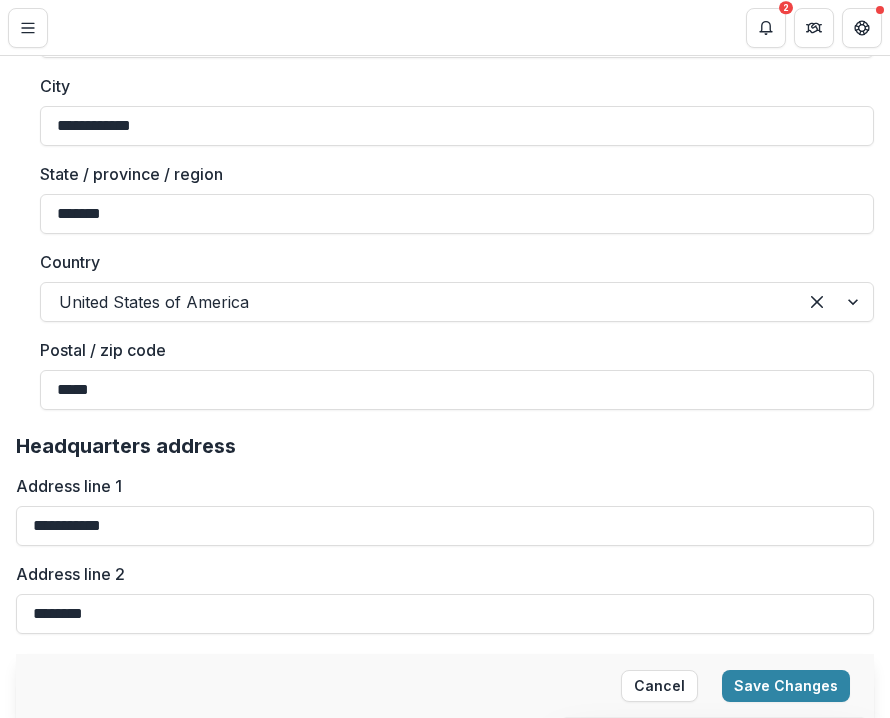 type on "*****" 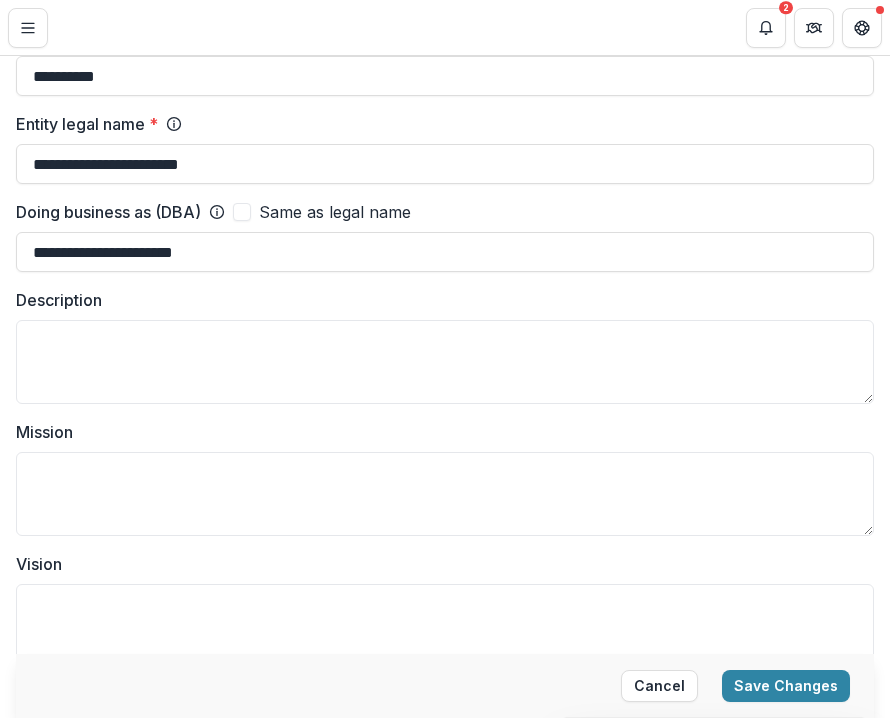 scroll, scrollTop: 0, scrollLeft: 0, axis: both 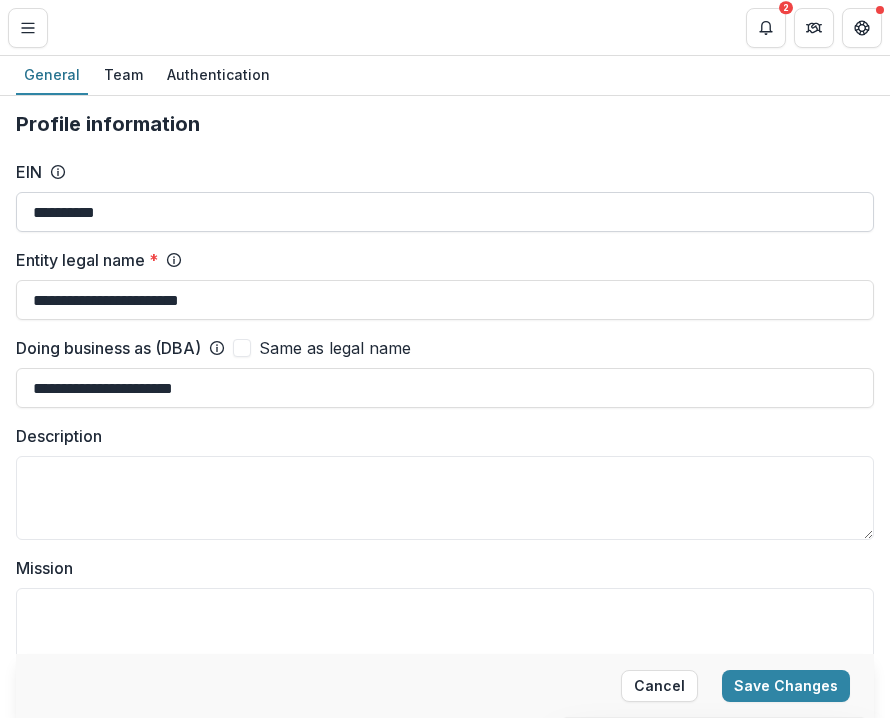 click on "**********" at bounding box center (445, 212) 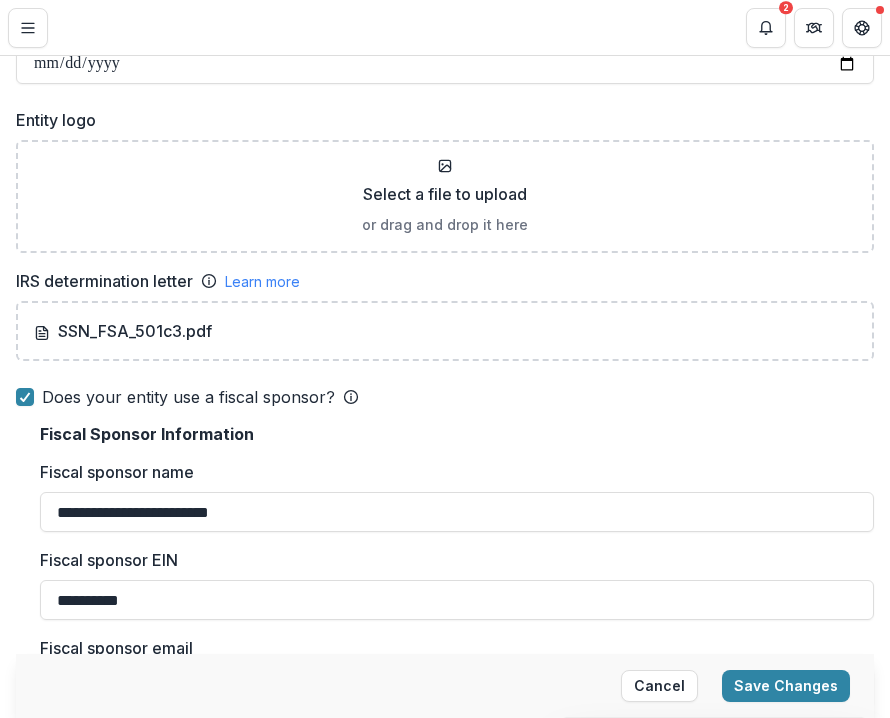 scroll, scrollTop: 1380, scrollLeft: 0, axis: vertical 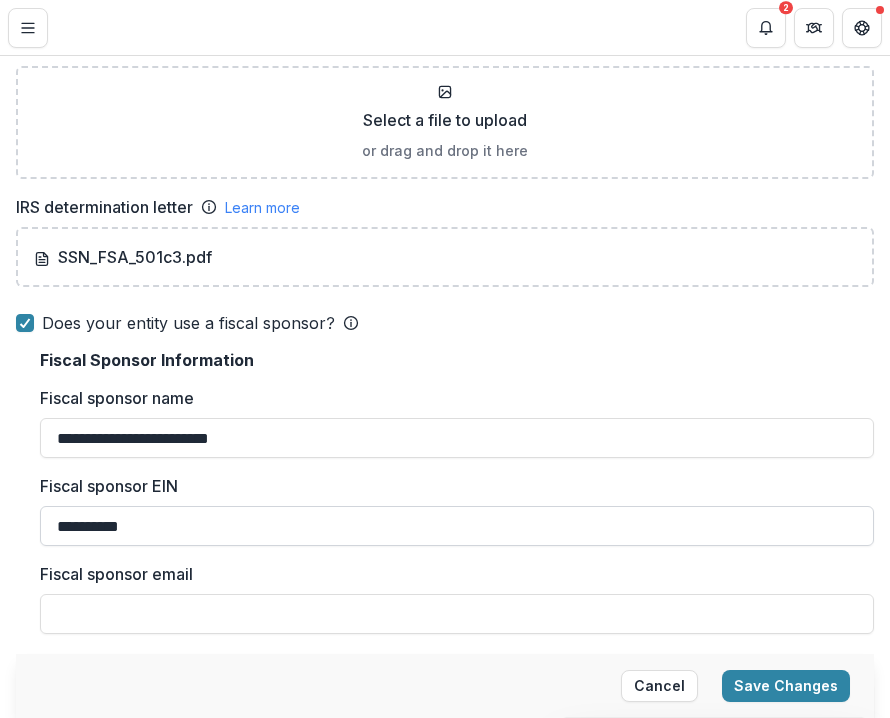 click on "**********" at bounding box center [457, 526] 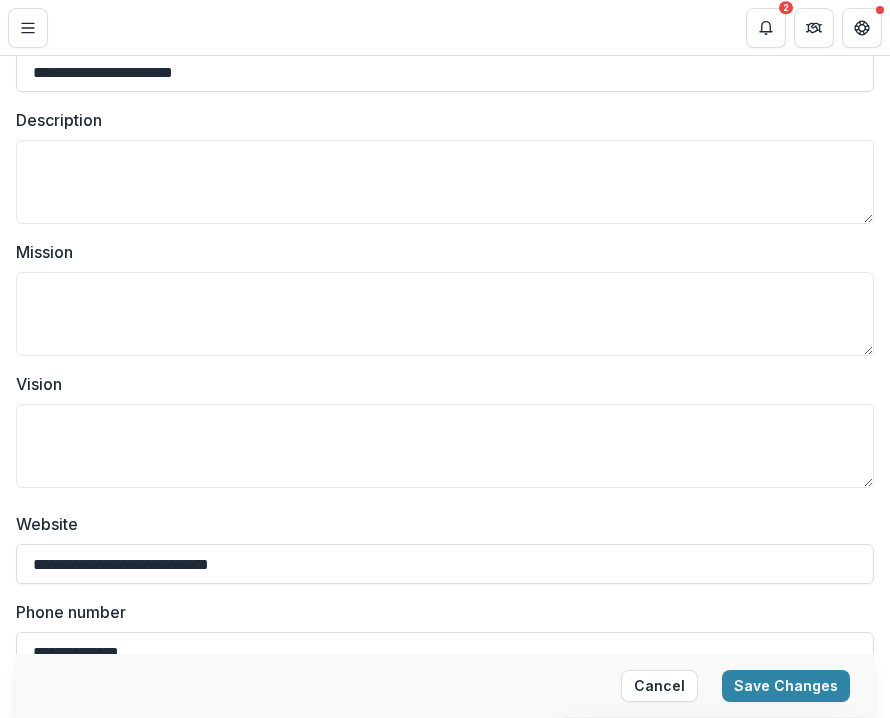 scroll, scrollTop: 0, scrollLeft: 0, axis: both 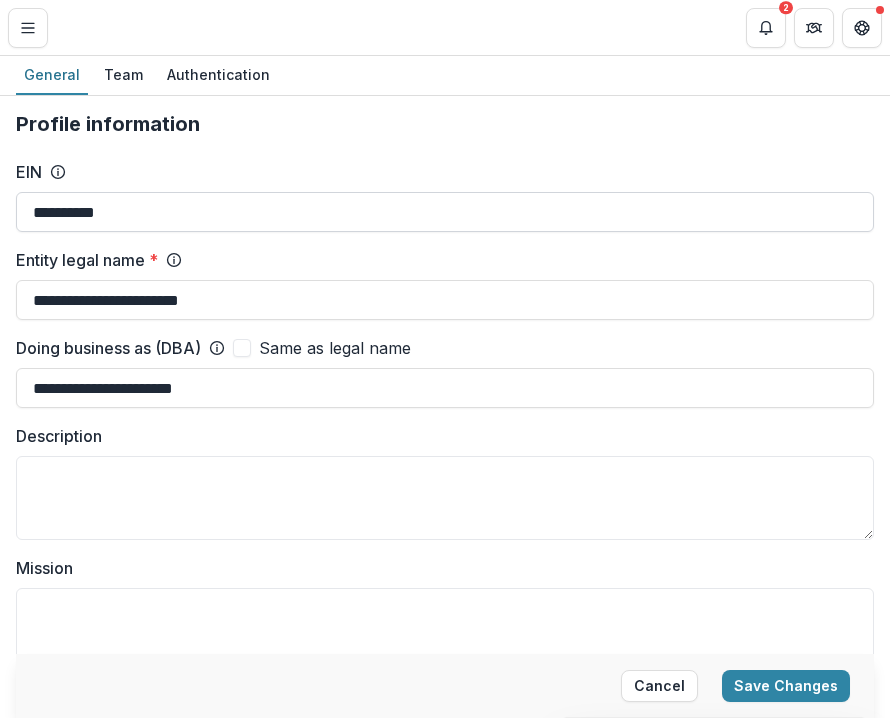 click on "**********" at bounding box center [445, 212] 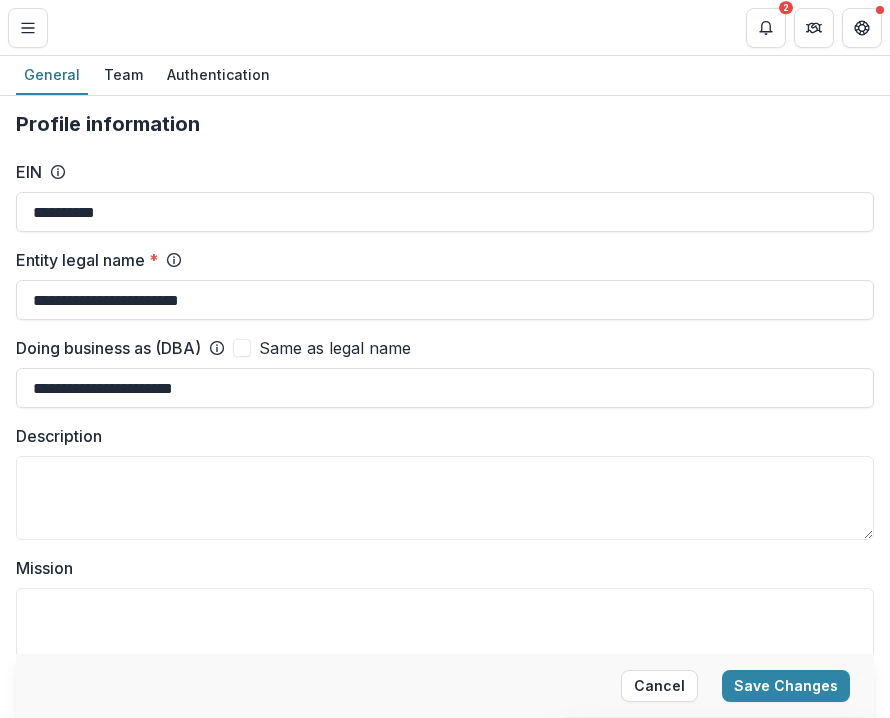 type on "**********" 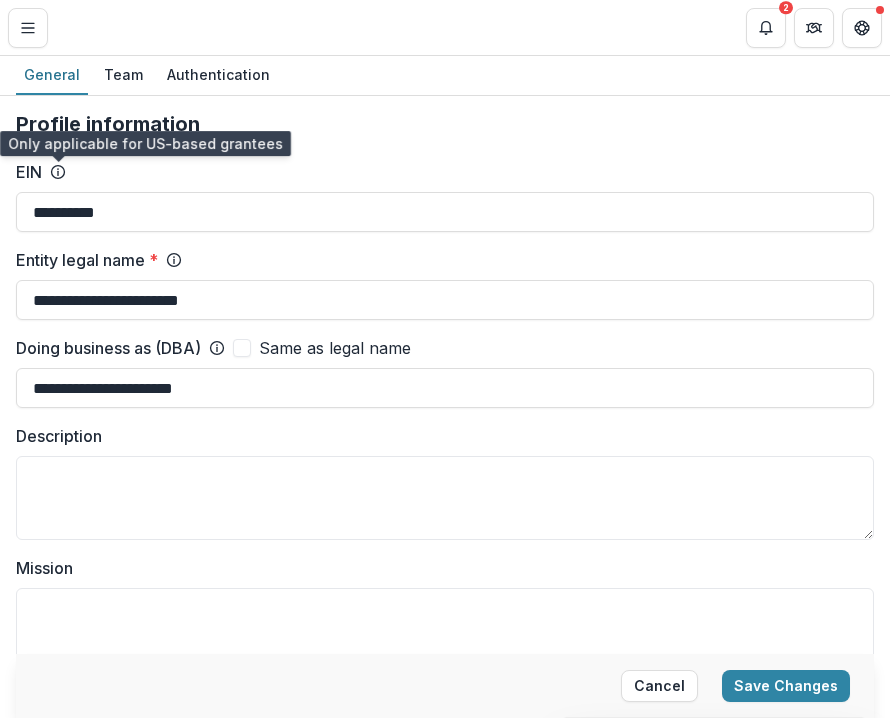 click 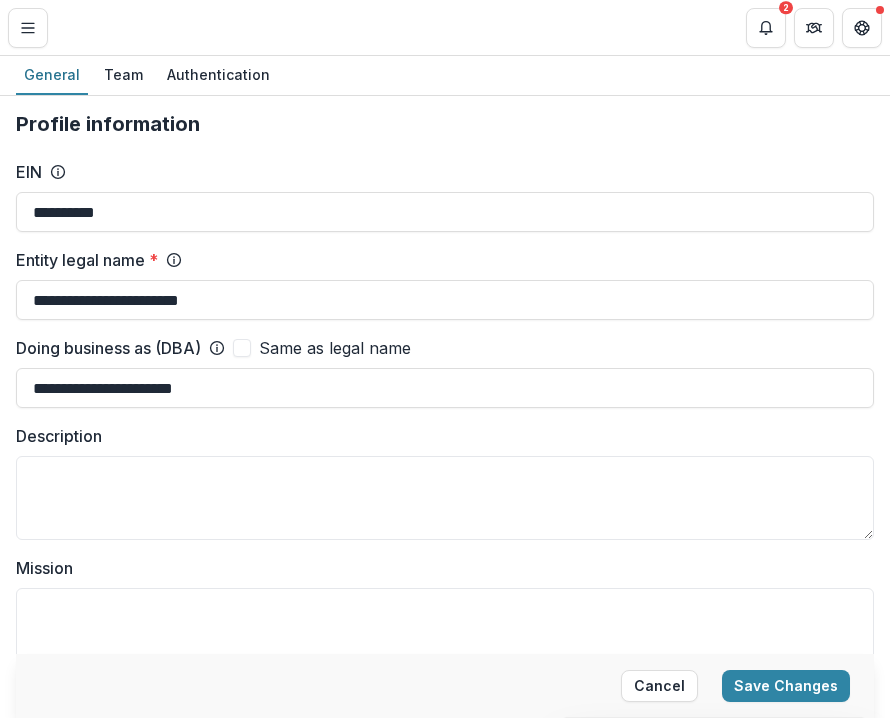 click on "EIN" at bounding box center (445, 172) 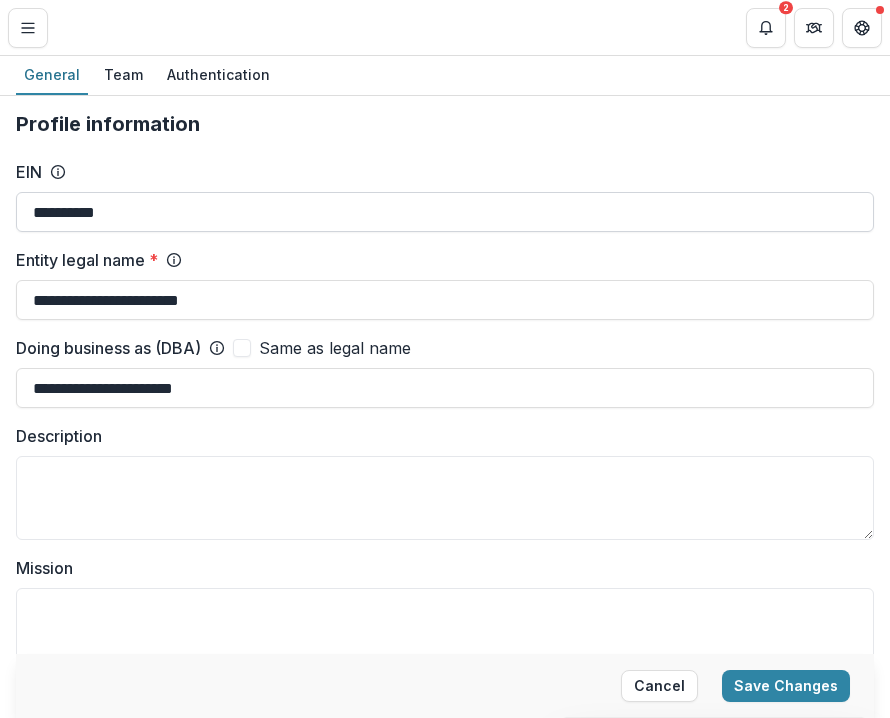 click on "**********" at bounding box center (445, 212) 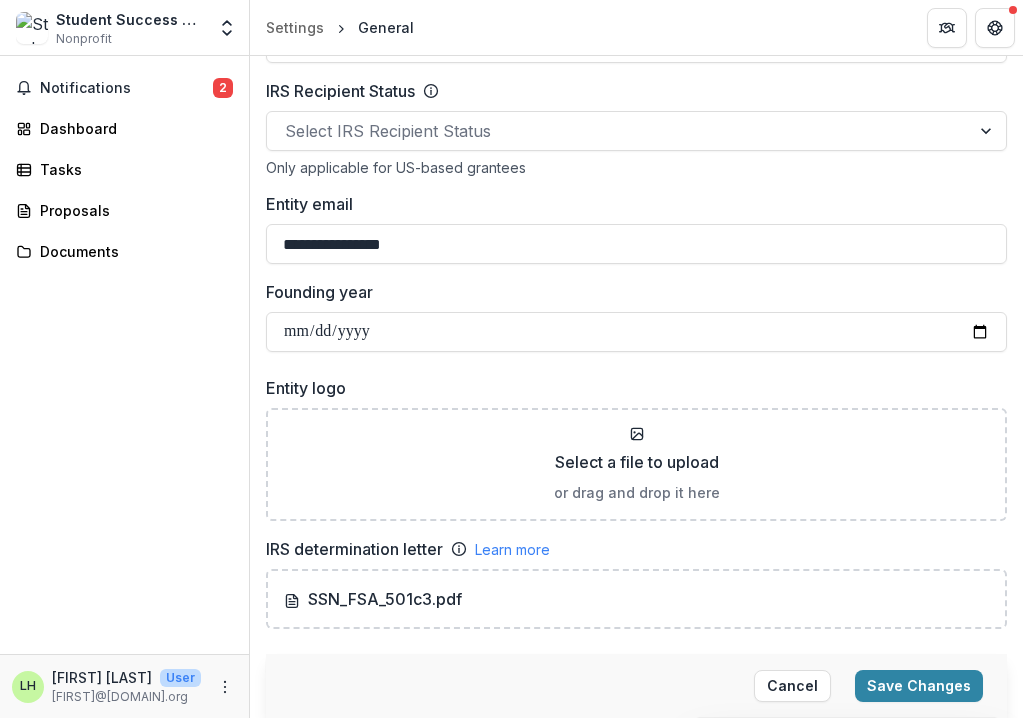 scroll, scrollTop: 1032, scrollLeft: 0, axis: vertical 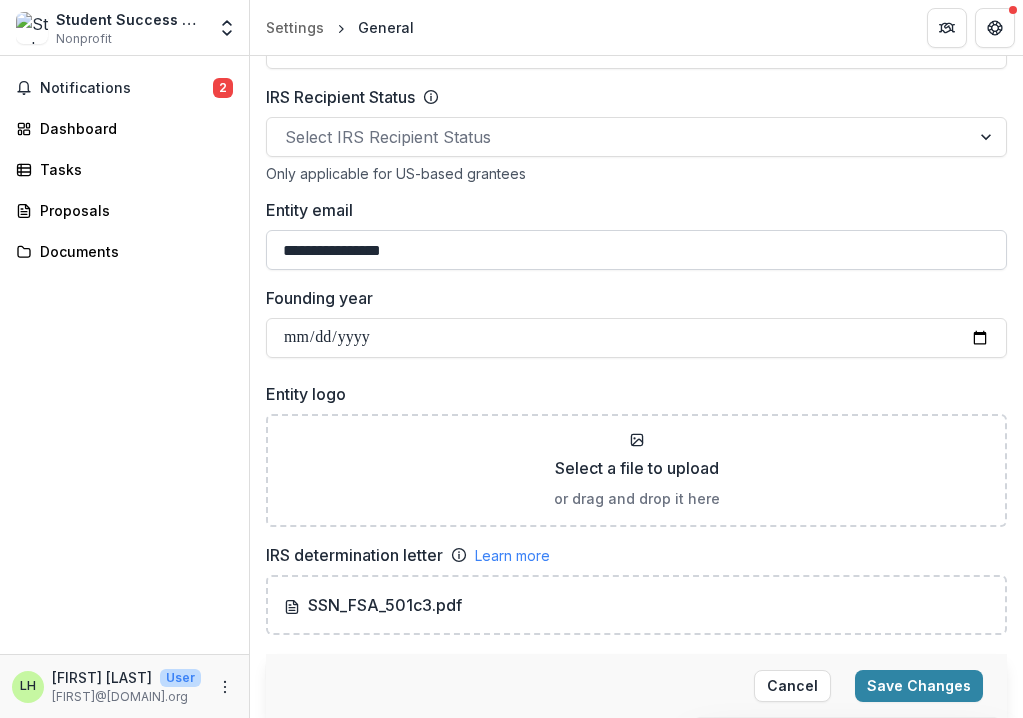 click on "**********" at bounding box center [636, 250] 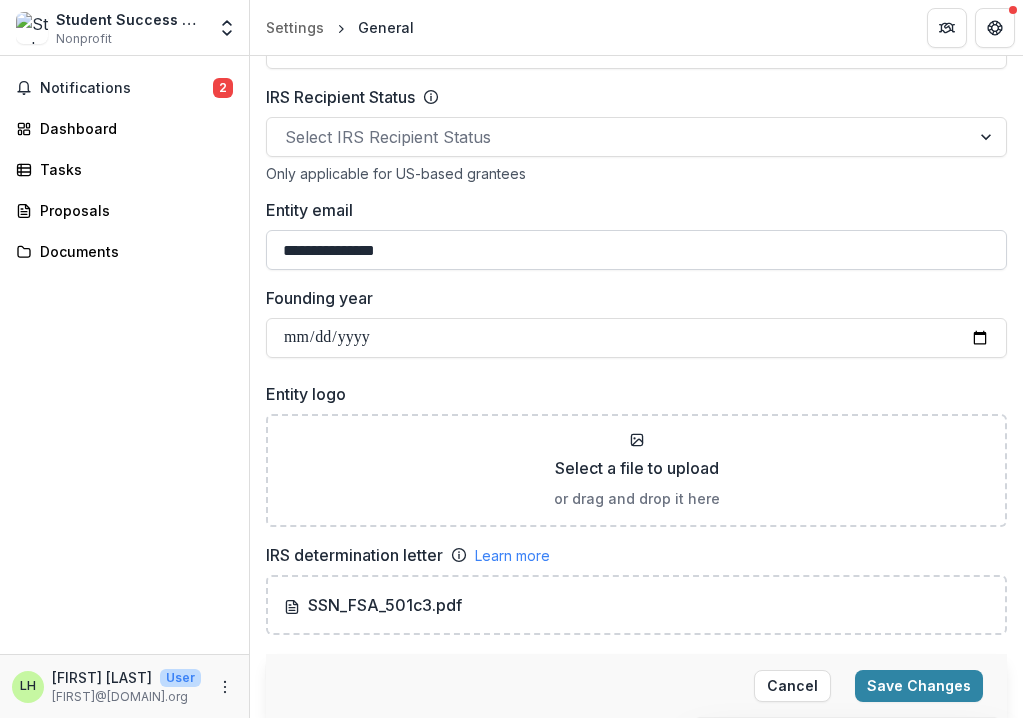 type on "**********" 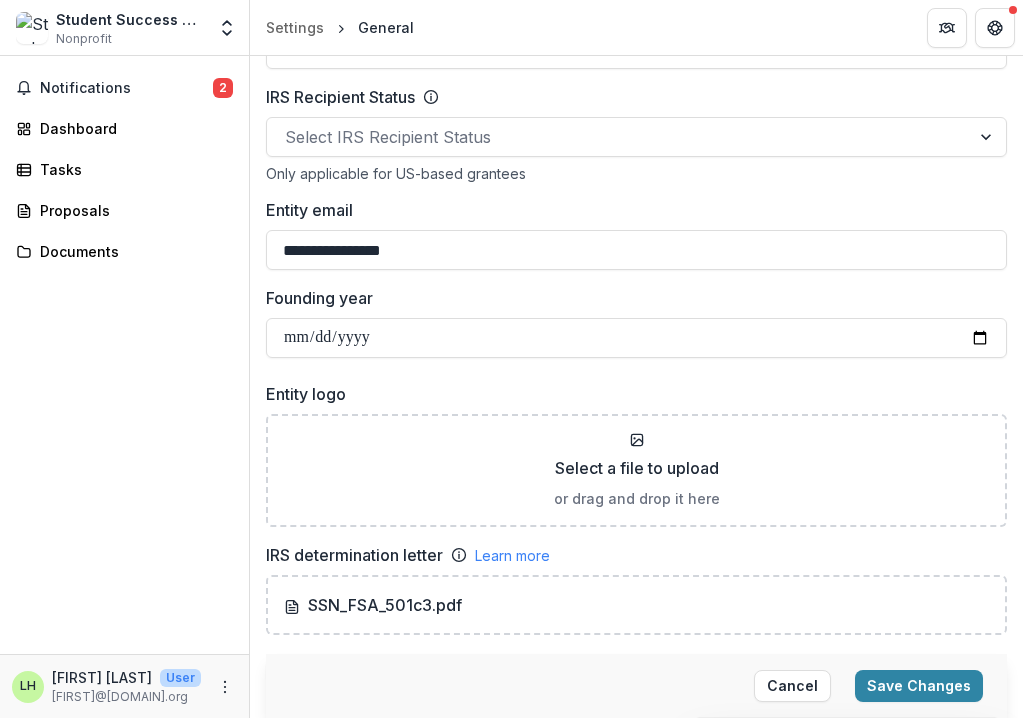 click on "Entity email" at bounding box center [630, 210] 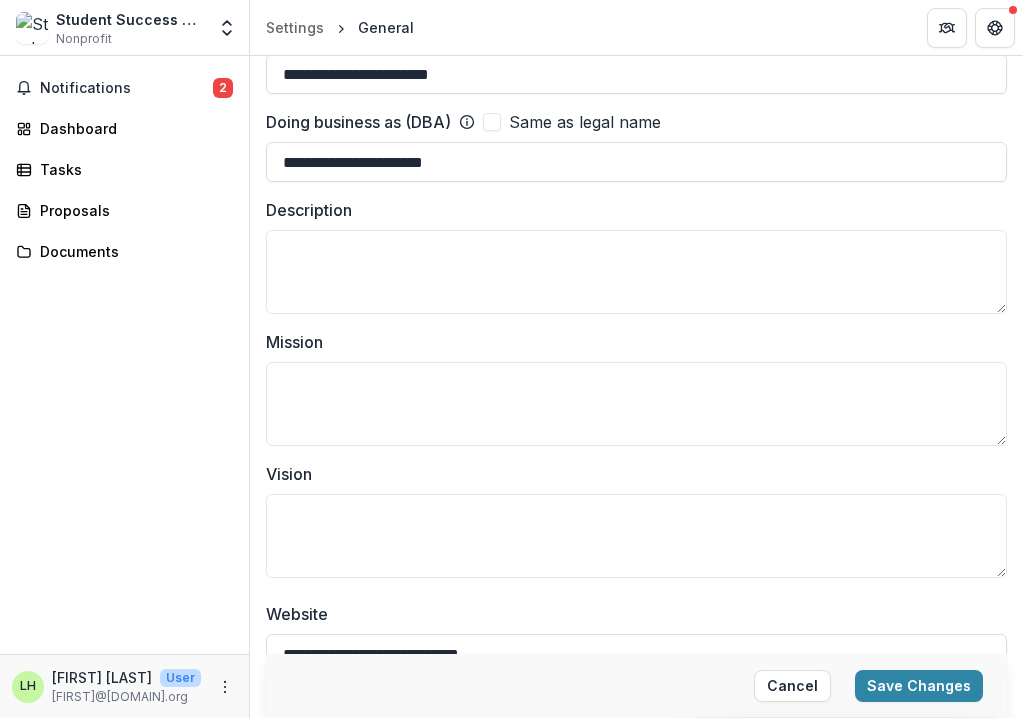scroll, scrollTop: 0, scrollLeft: 0, axis: both 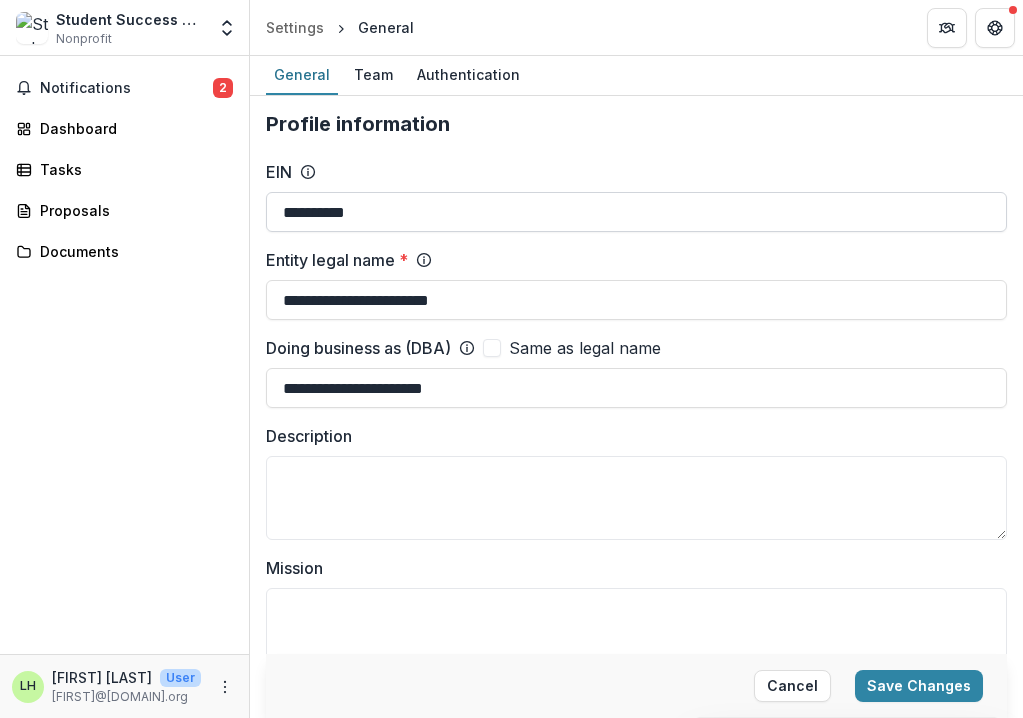 click on "**********" at bounding box center [636, 212] 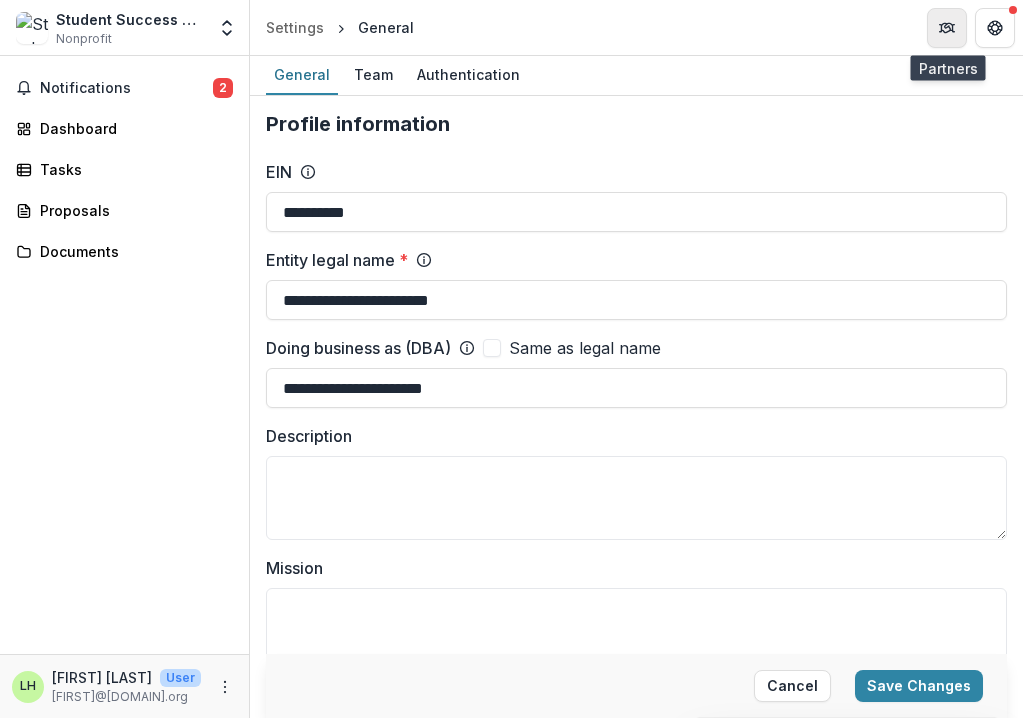 type on "**********" 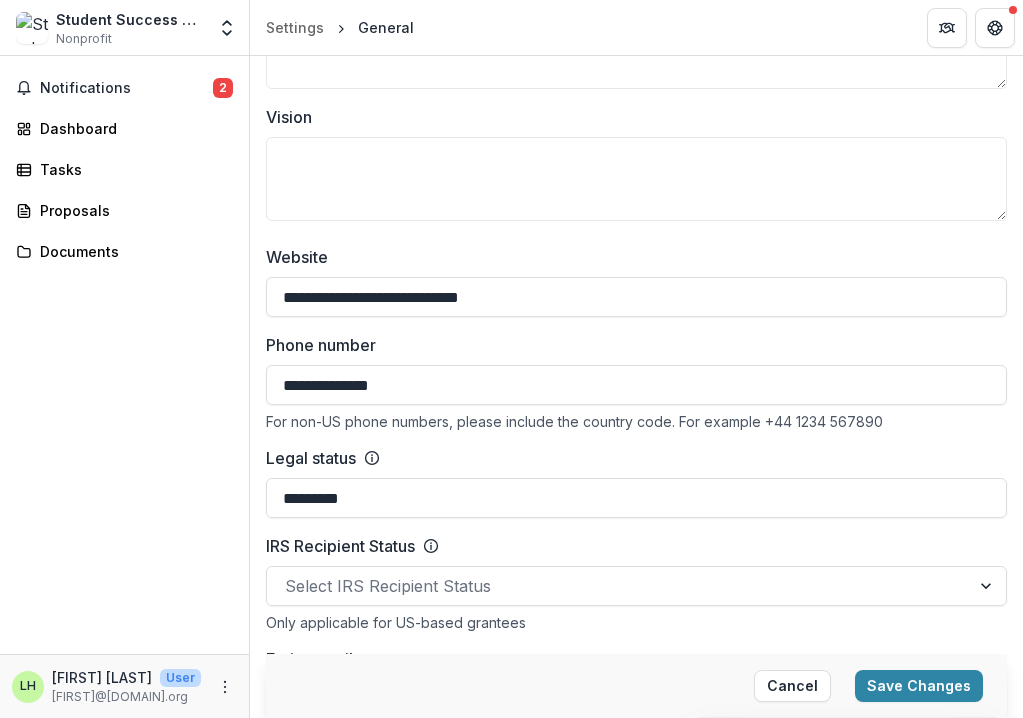 scroll, scrollTop: 798, scrollLeft: 0, axis: vertical 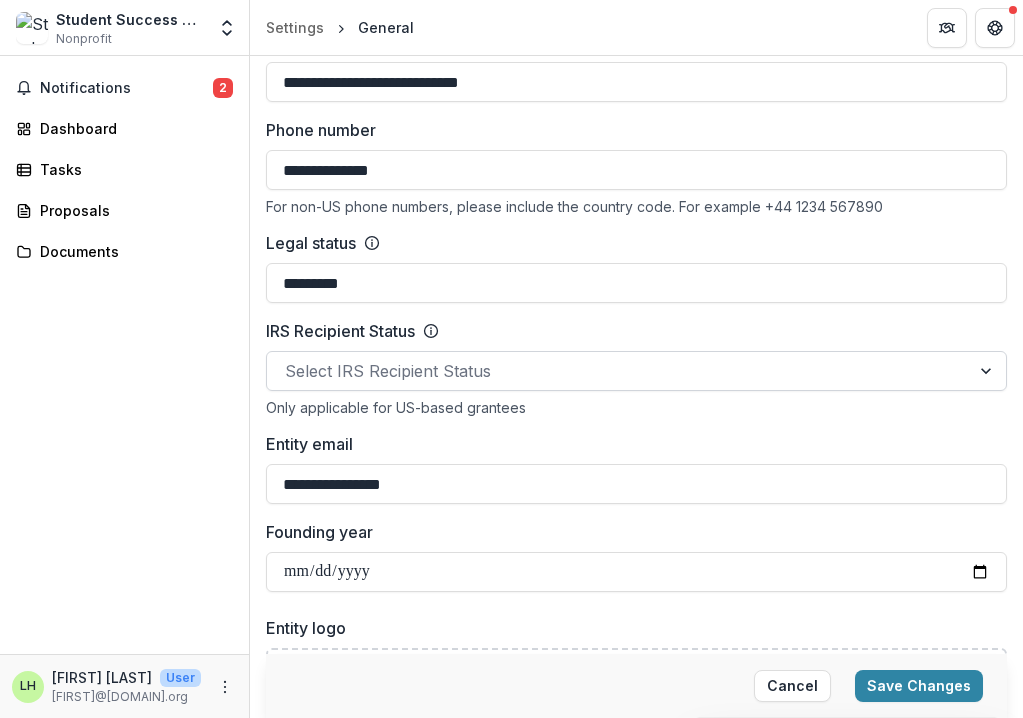 click at bounding box center [618, 371] 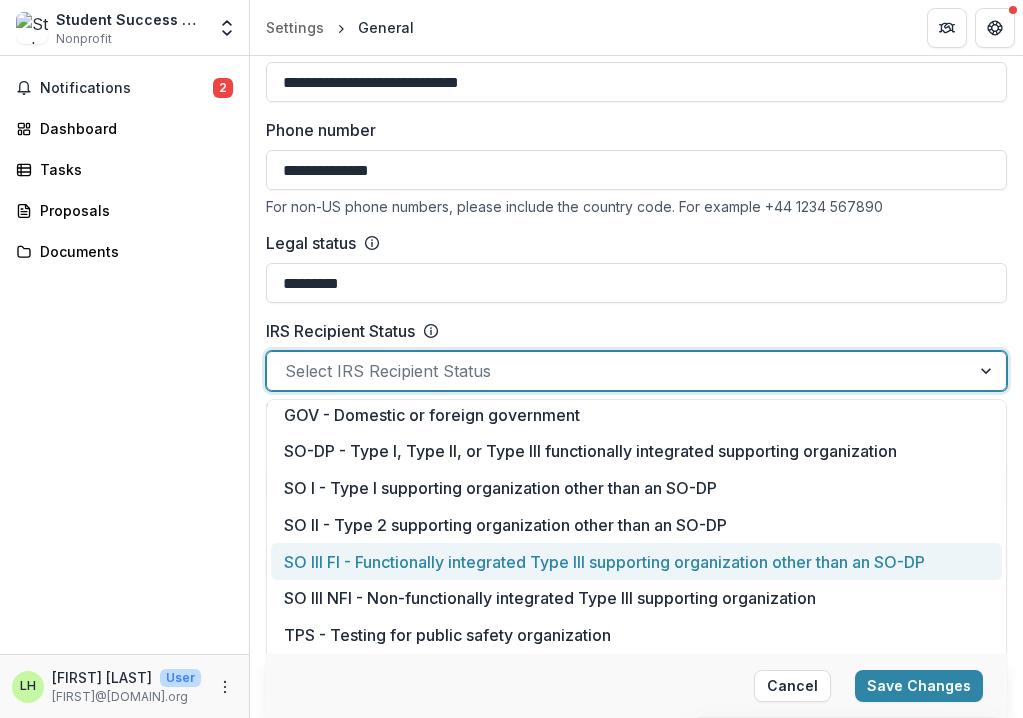 scroll, scrollTop: 188, scrollLeft: 0, axis: vertical 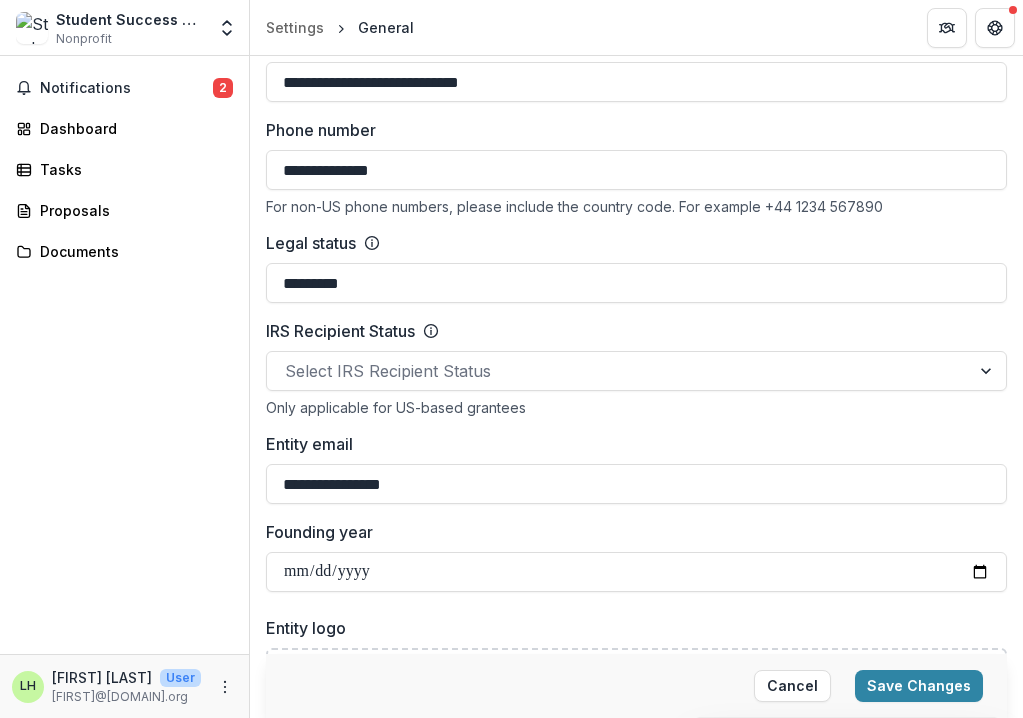click on "Notifications 2 Dashboard Tasks Proposals Documents" at bounding box center [124, 355] 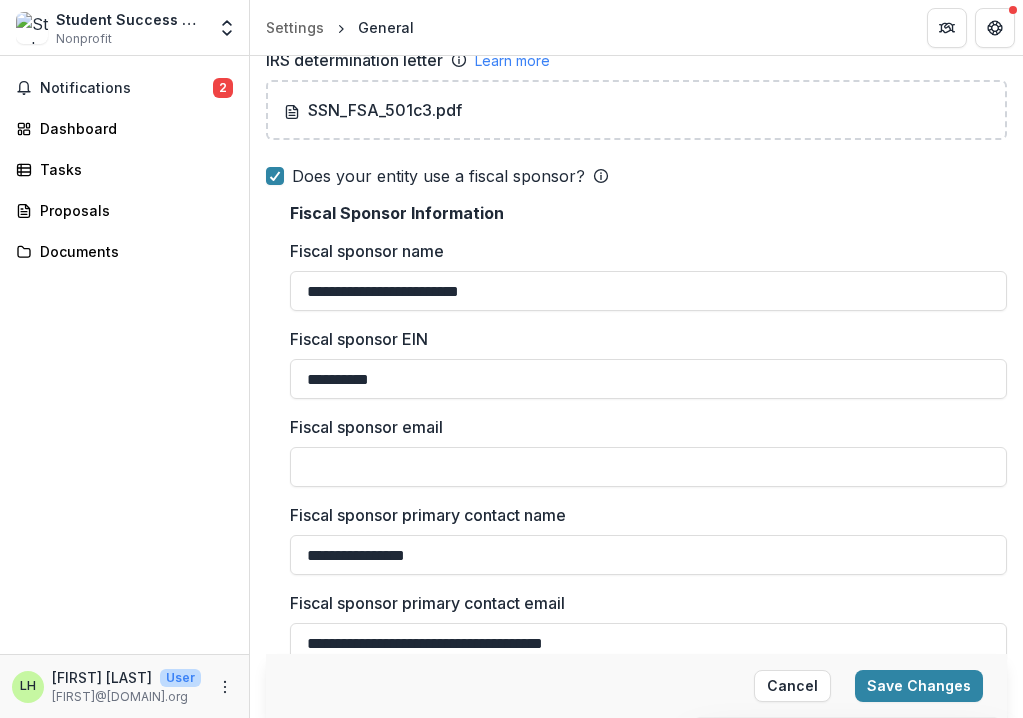 scroll, scrollTop: 1937, scrollLeft: 0, axis: vertical 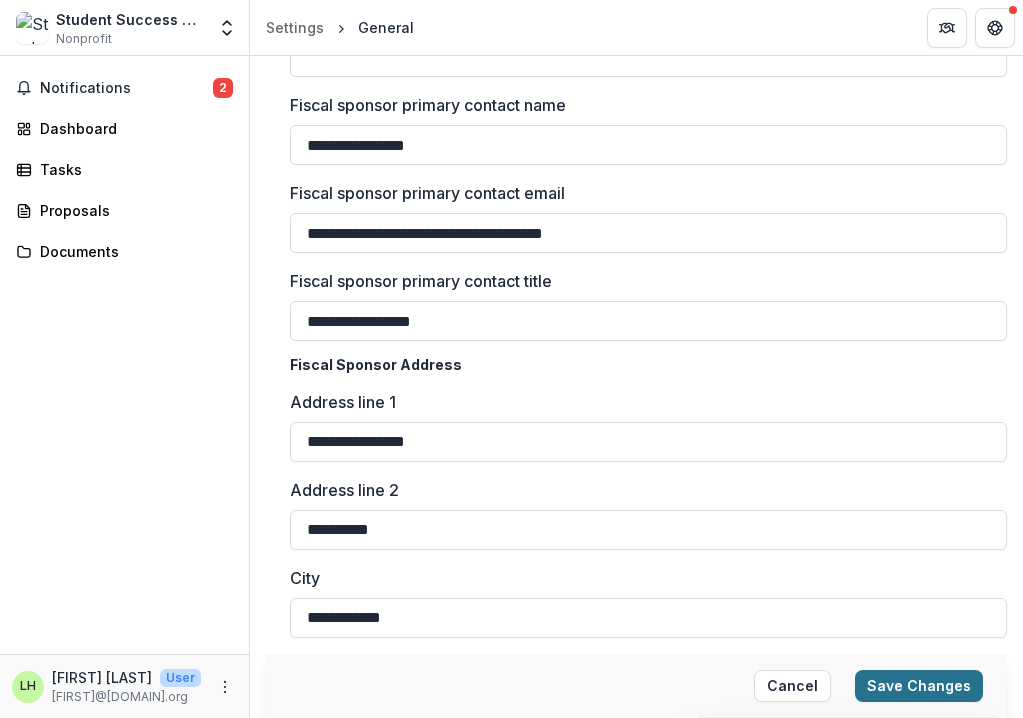 click on "Save Changes" at bounding box center [919, 686] 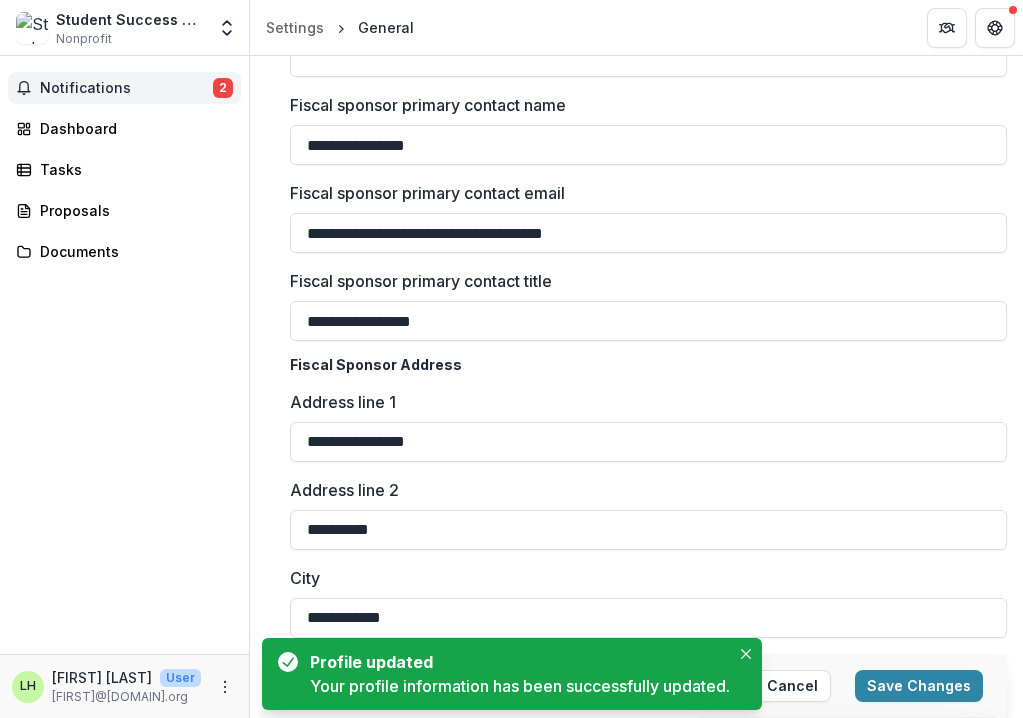 click on "Notifications" at bounding box center (126, 88) 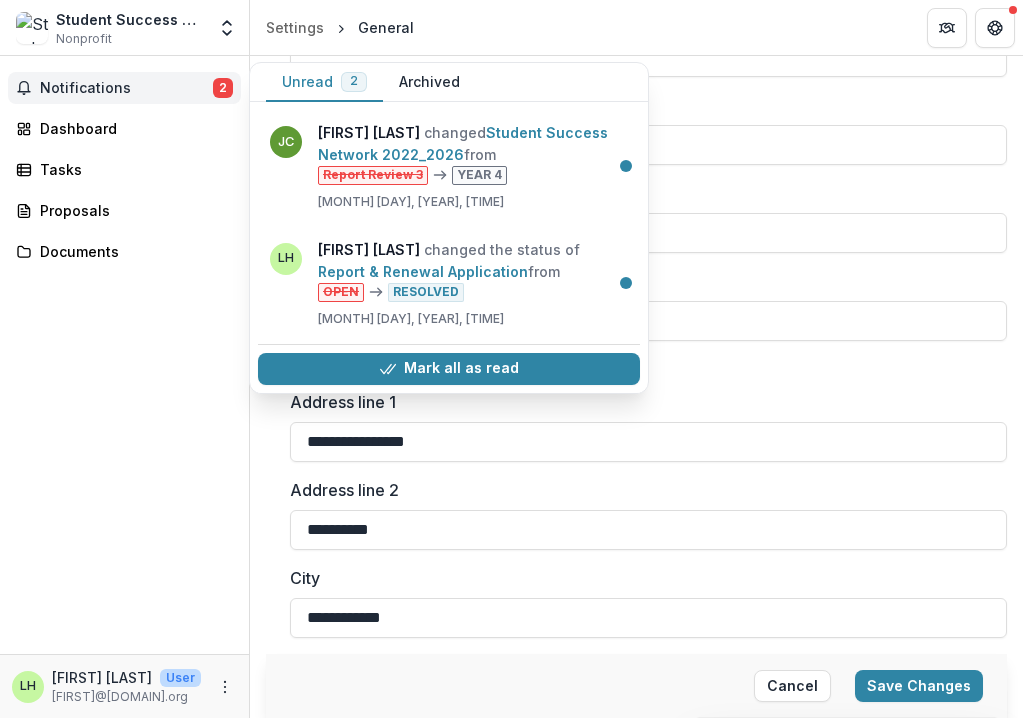 click on "Notifications" at bounding box center (126, 88) 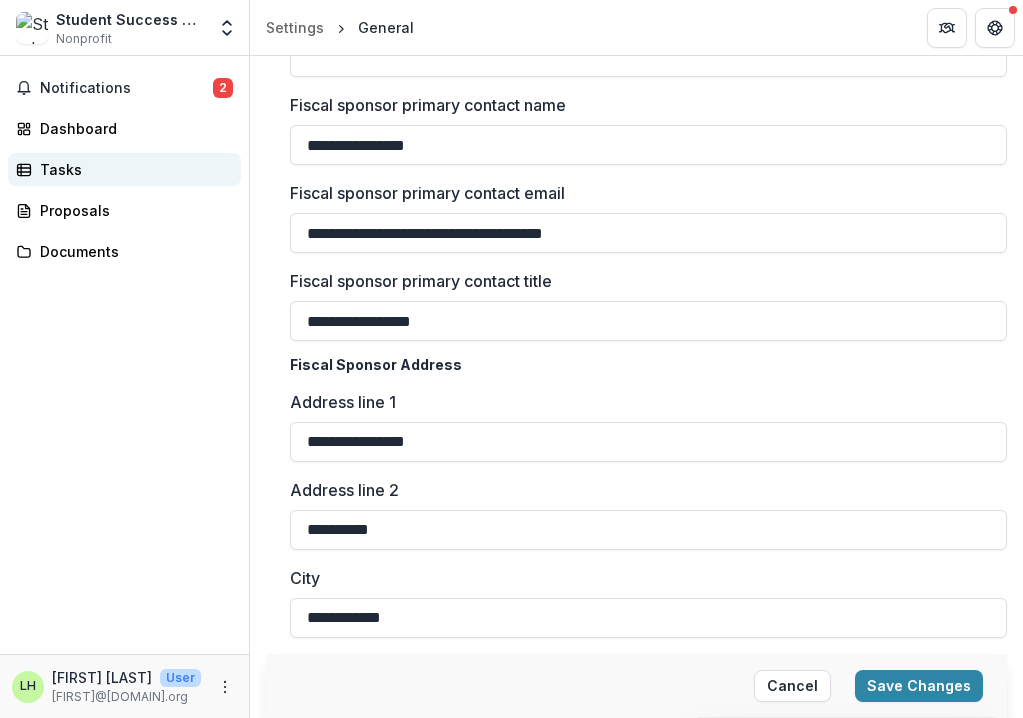click on "Tasks" at bounding box center (132, 169) 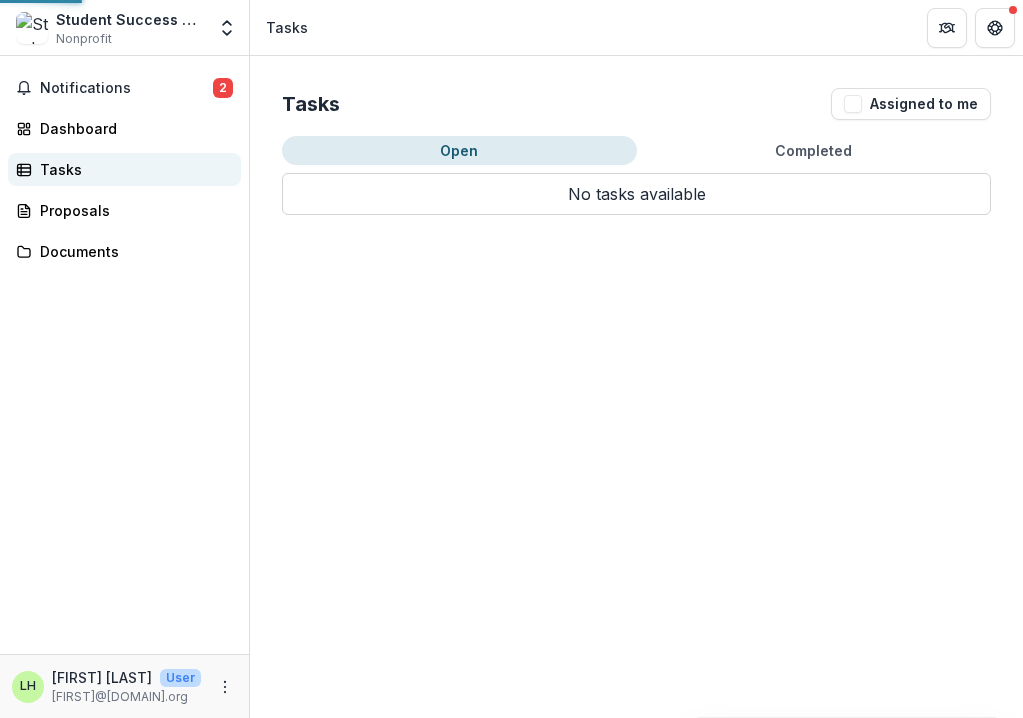 scroll, scrollTop: 0, scrollLeft: 0, axis: both 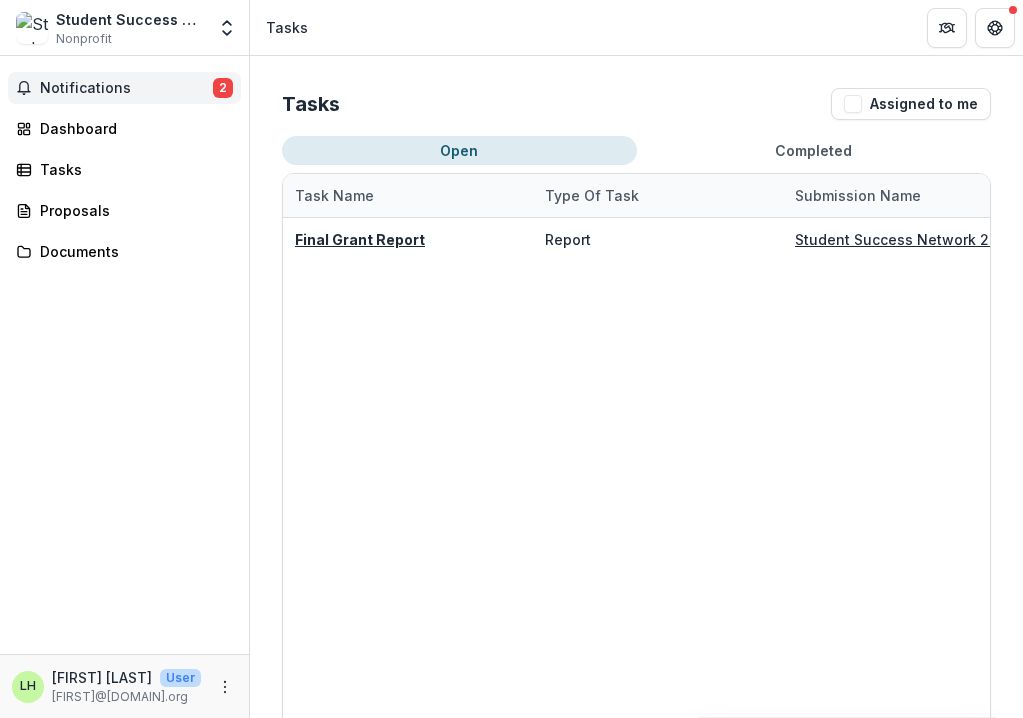click on "Notifications 2" at bounding box center (124, 88) 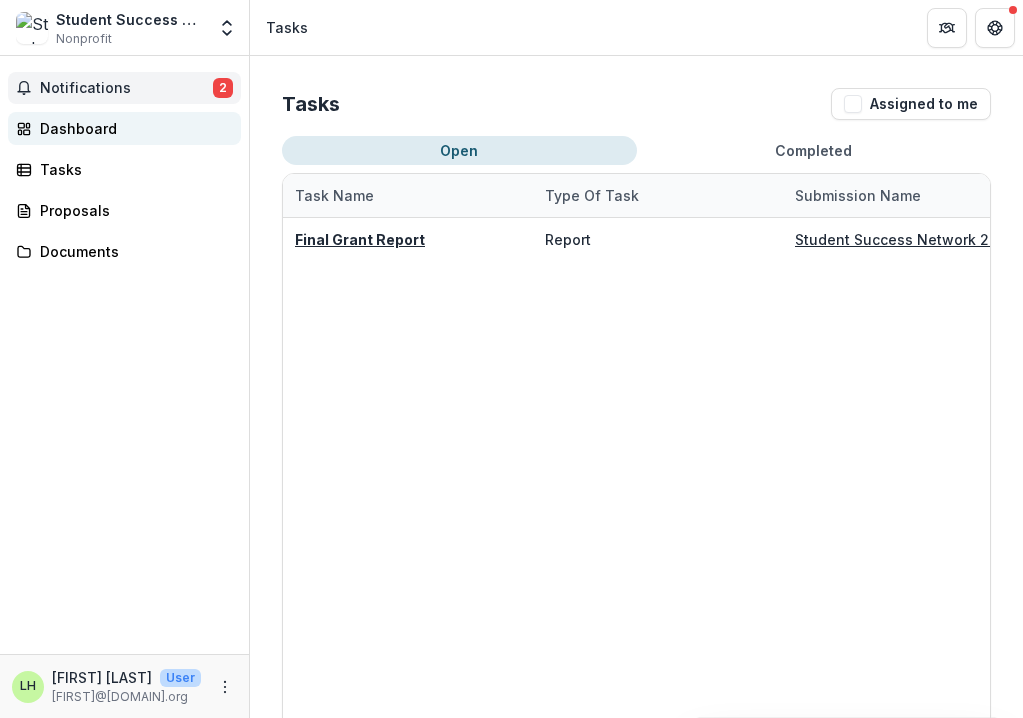 click on "Dashboard" at bounding box center [132, 128] 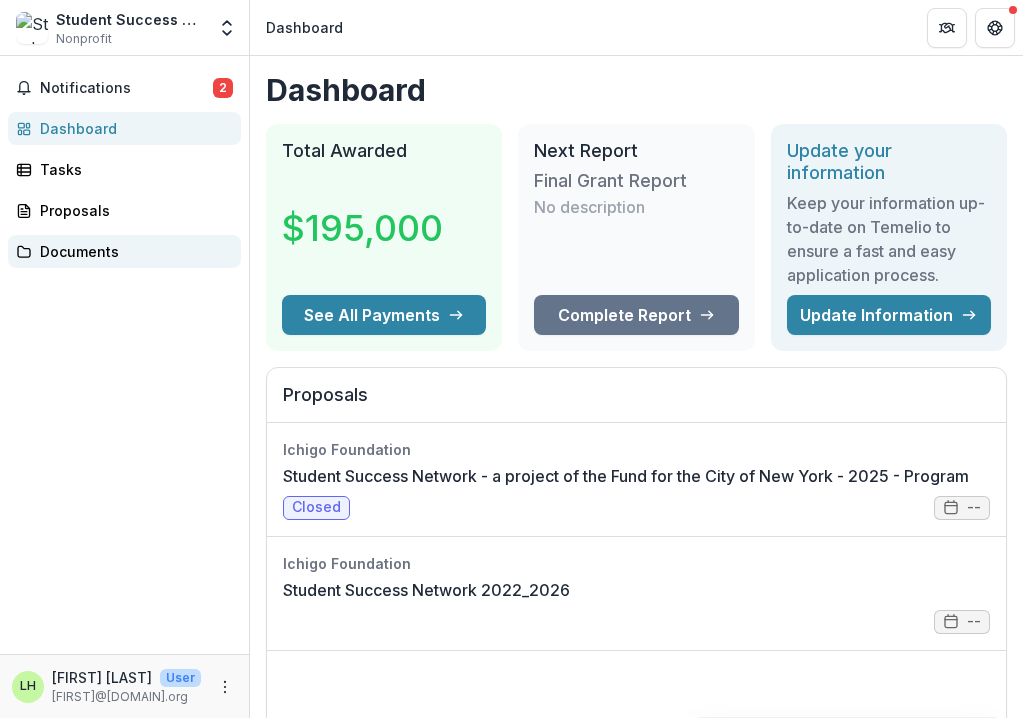 click on "Documents" at bounding box center (132, 251) 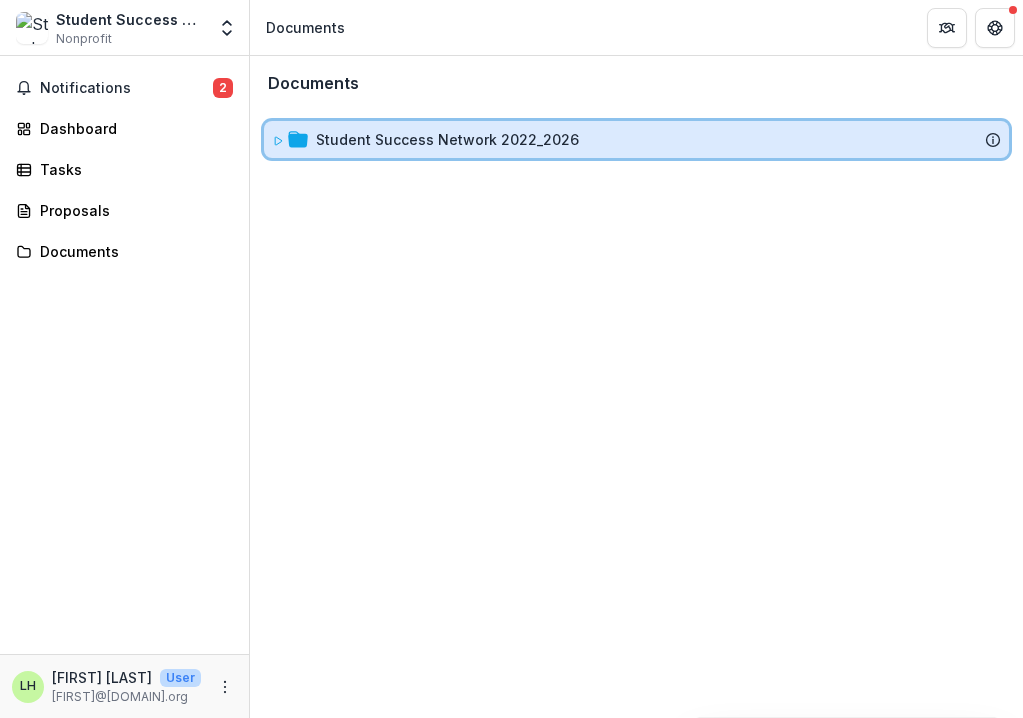 click 